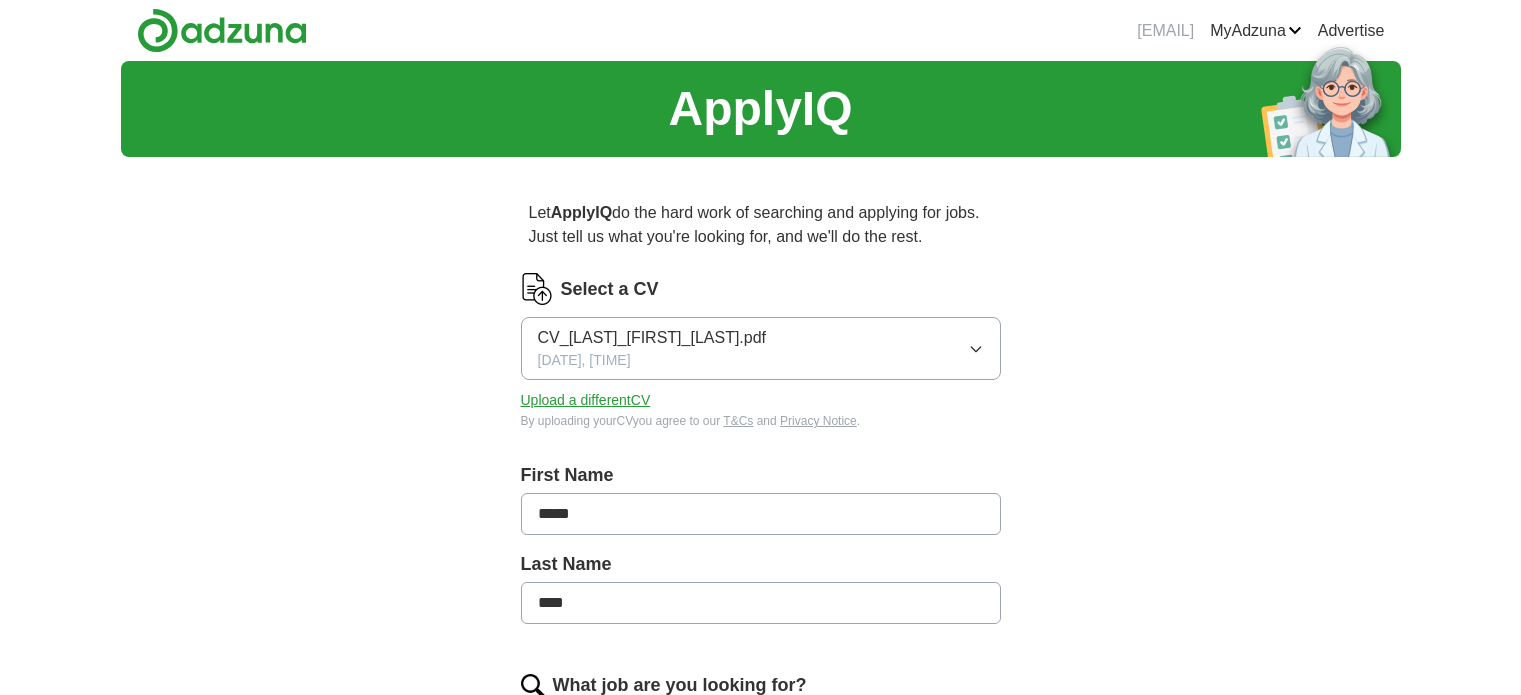 scroll, scrollTop: 0, scrollLeft: 0, axis: both 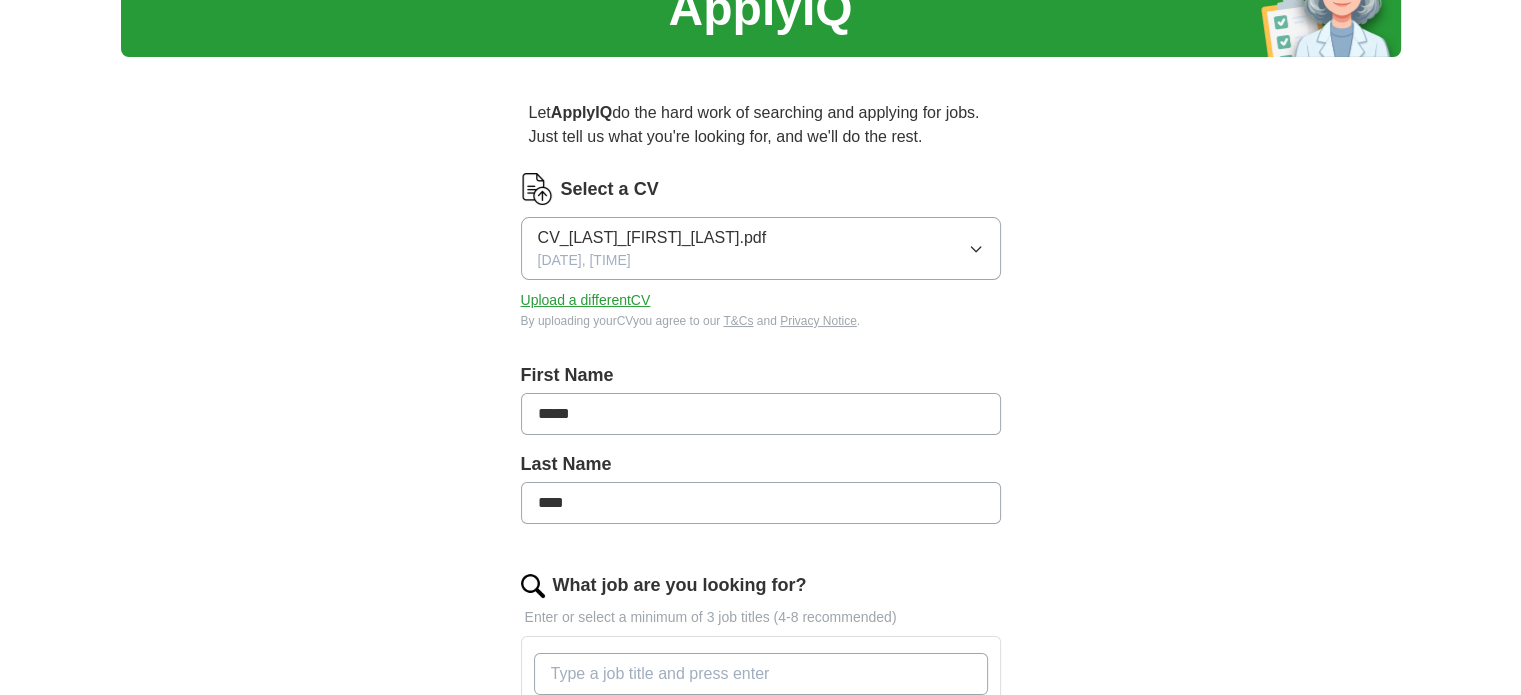 click 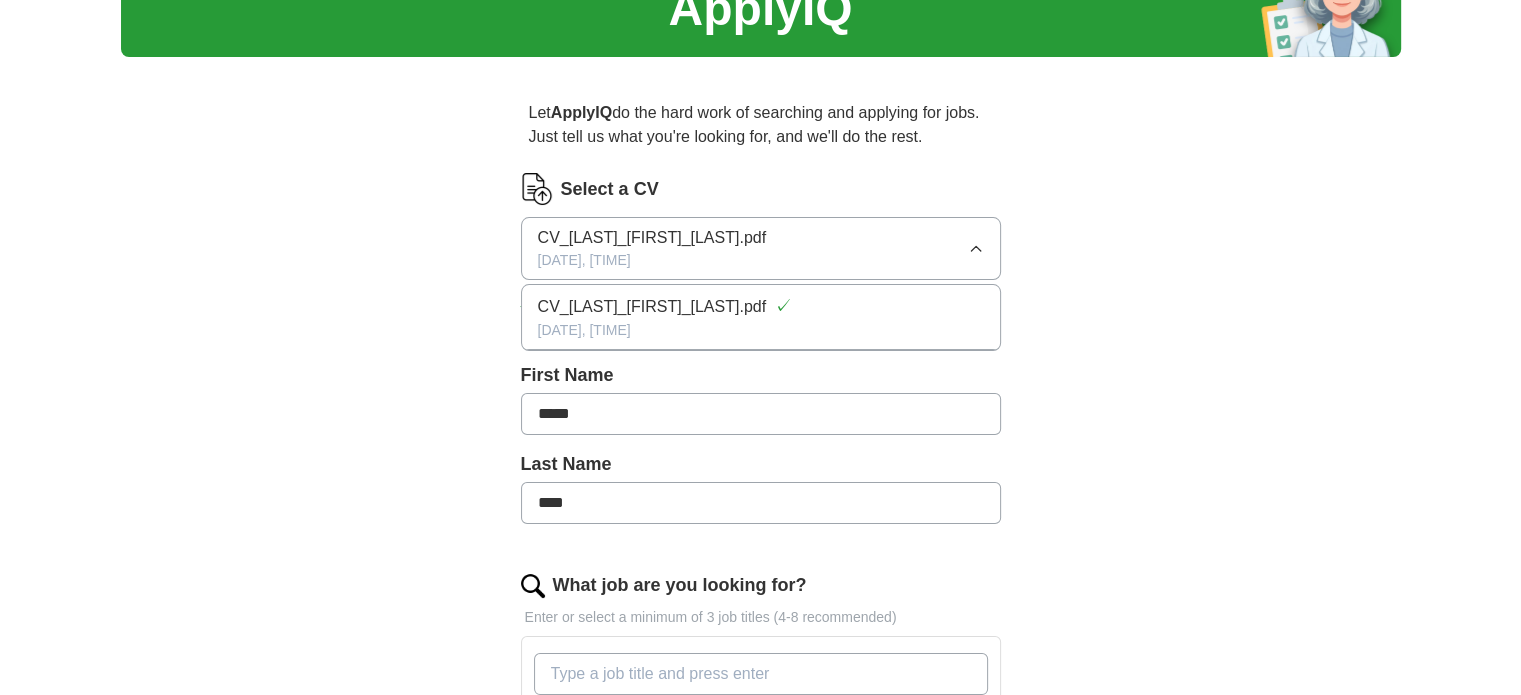 click on "ApplyIQ Let  ApplyIQ  do the hard work of searching and applying for jobs. Just tell us what you're looking for, and we'll do the rest. Select a CV CV_[LAST]_[FIRST]_[LAST].pdf [DATE], [TIME] CV_[LAST]_[FIRST]_[LAST].pdf ✓ [DATE], [TIME] Upload a different  CV By uploading your  CV  you agree to our   T&Cs   and   Privacy Notice . First Name ***** Last Name **** What job are you looking for? Enter or select a minimum of 3 job titles (4-8 recommended) Where do you want to work? 25 mile radius What's your minimum salary? No minimum salary set £ 20 k £ 100 k+ Start applying for jobs By registering, you consent to us applying to suitable jobs for you" at bounding box center (761, 643) 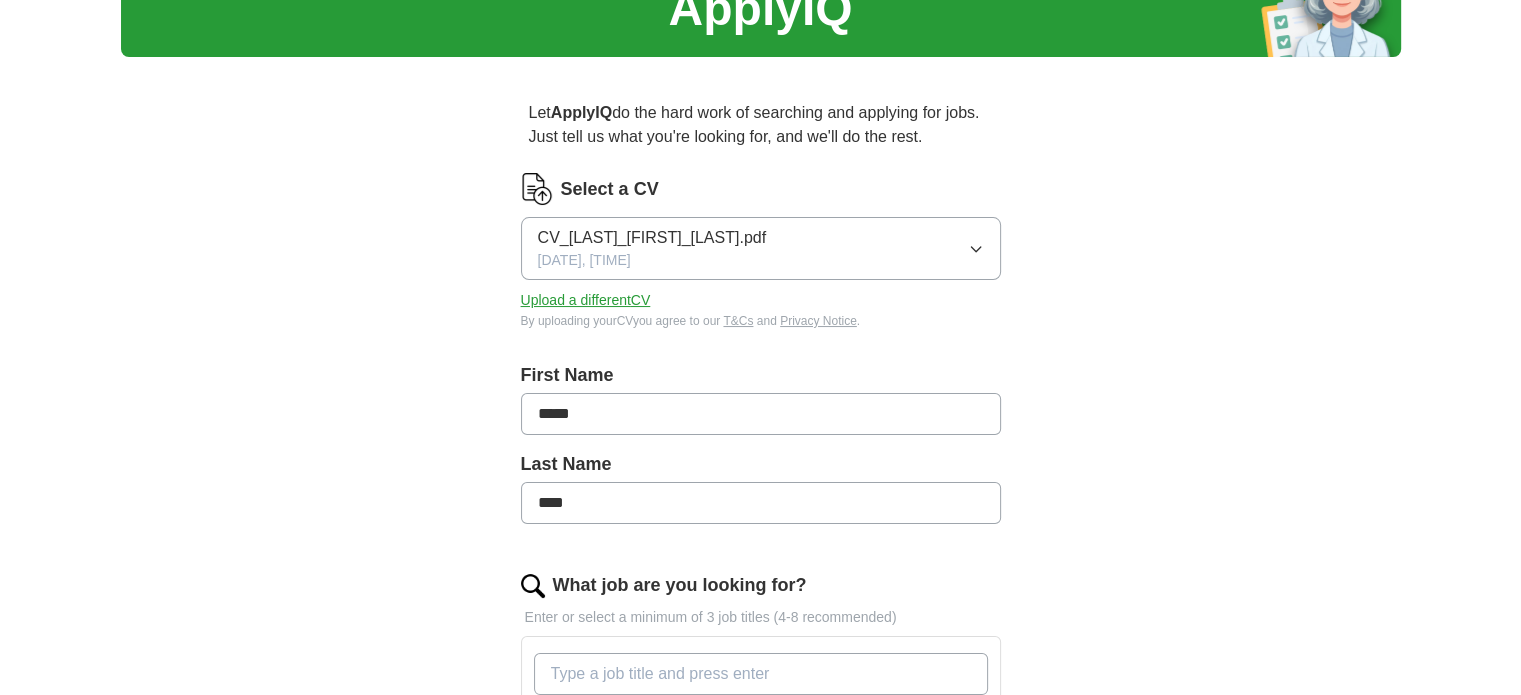 click on "Upload a different  CV" at bounding box center [586, 300] 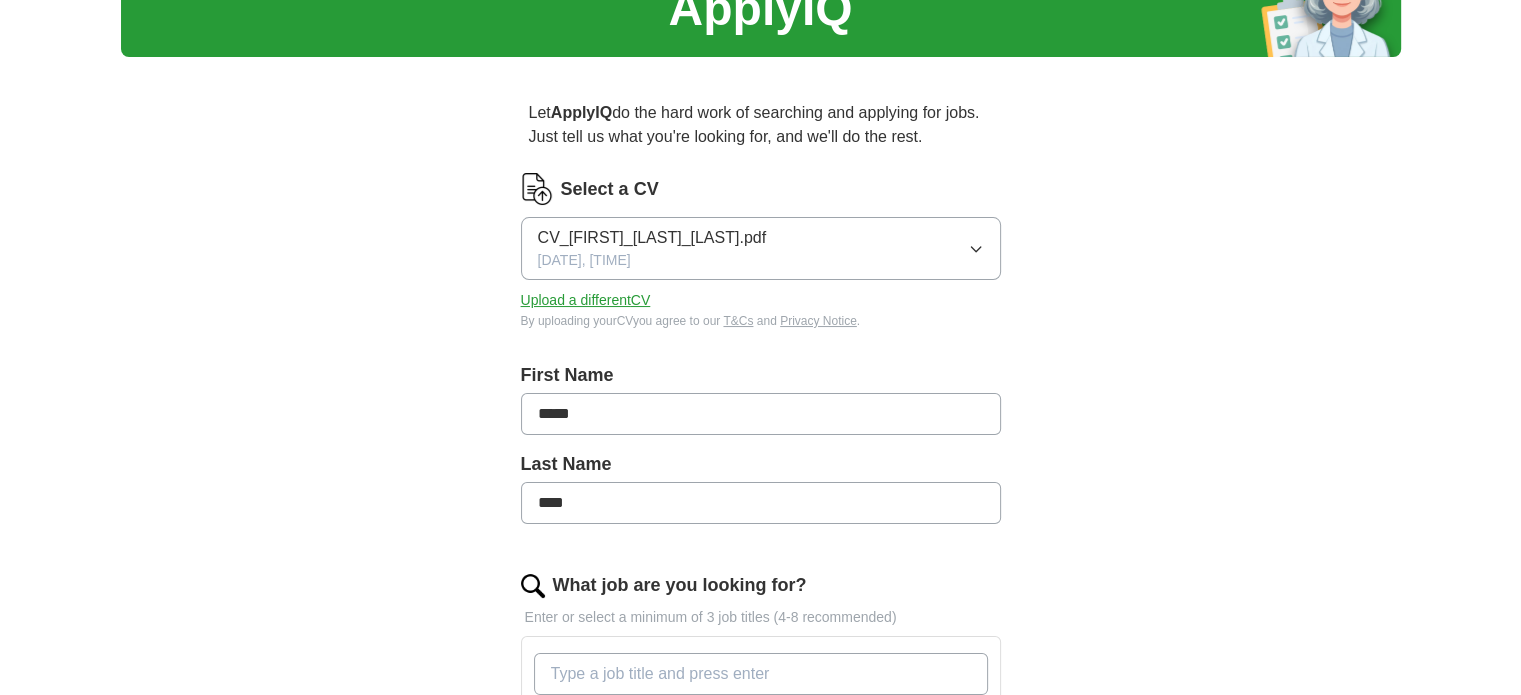 click on "****" at bounding box center [761, 503] 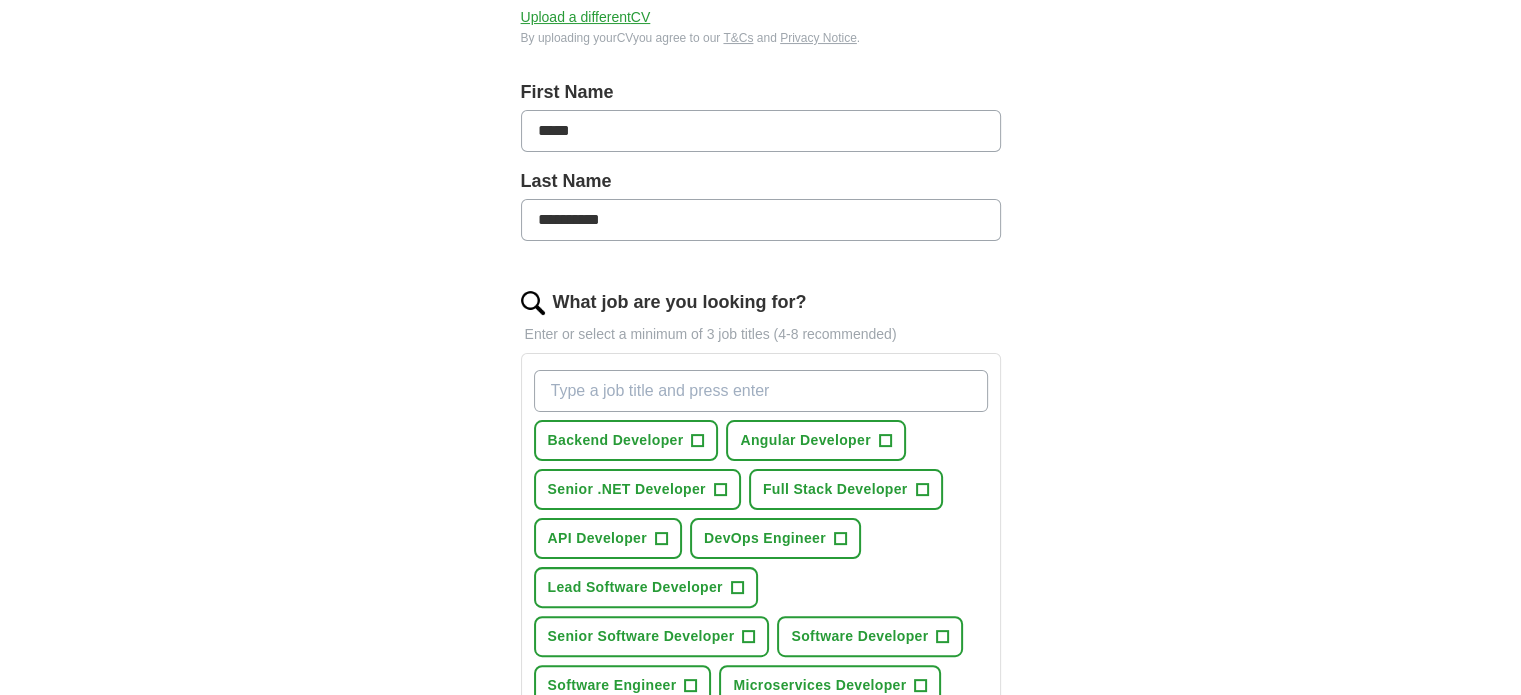 scroll, scrollTop: 500, scrollLeft: 0, axis: vertical 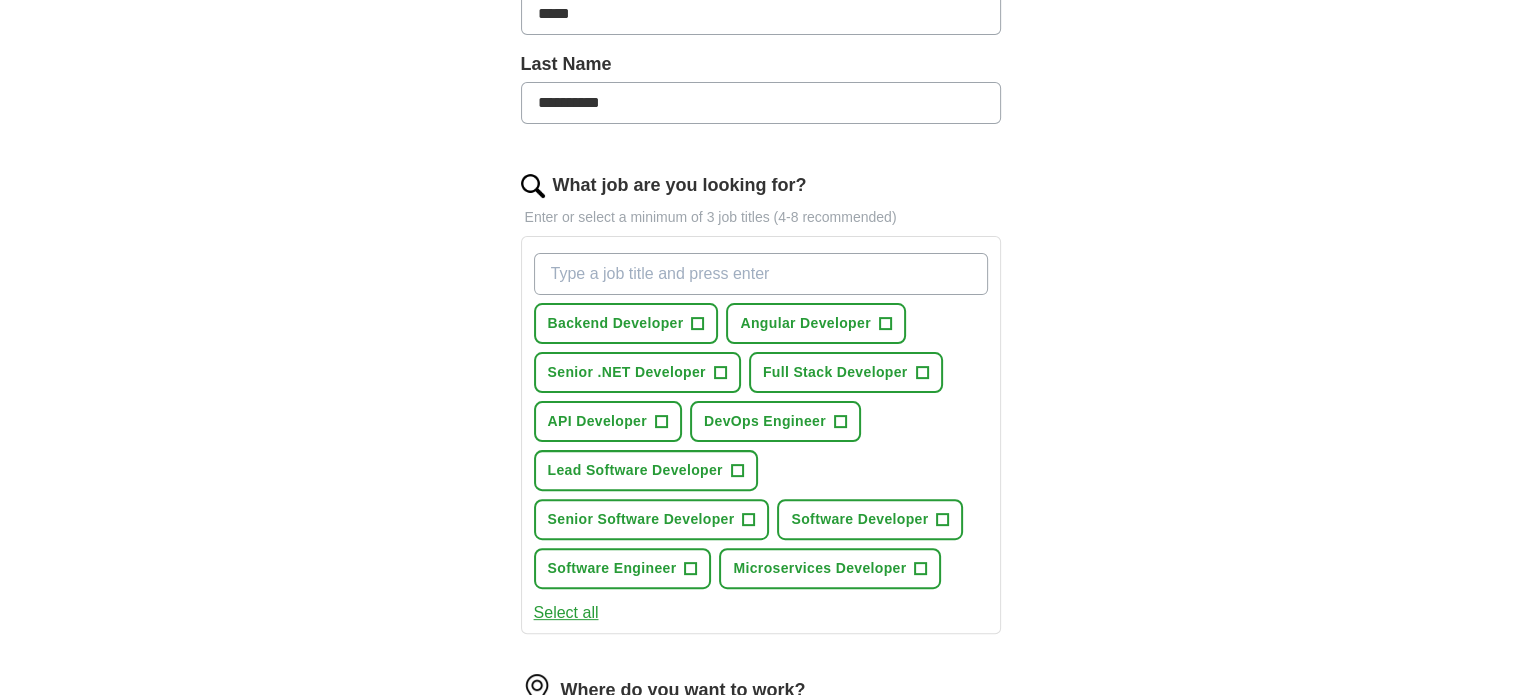 type on "**********" 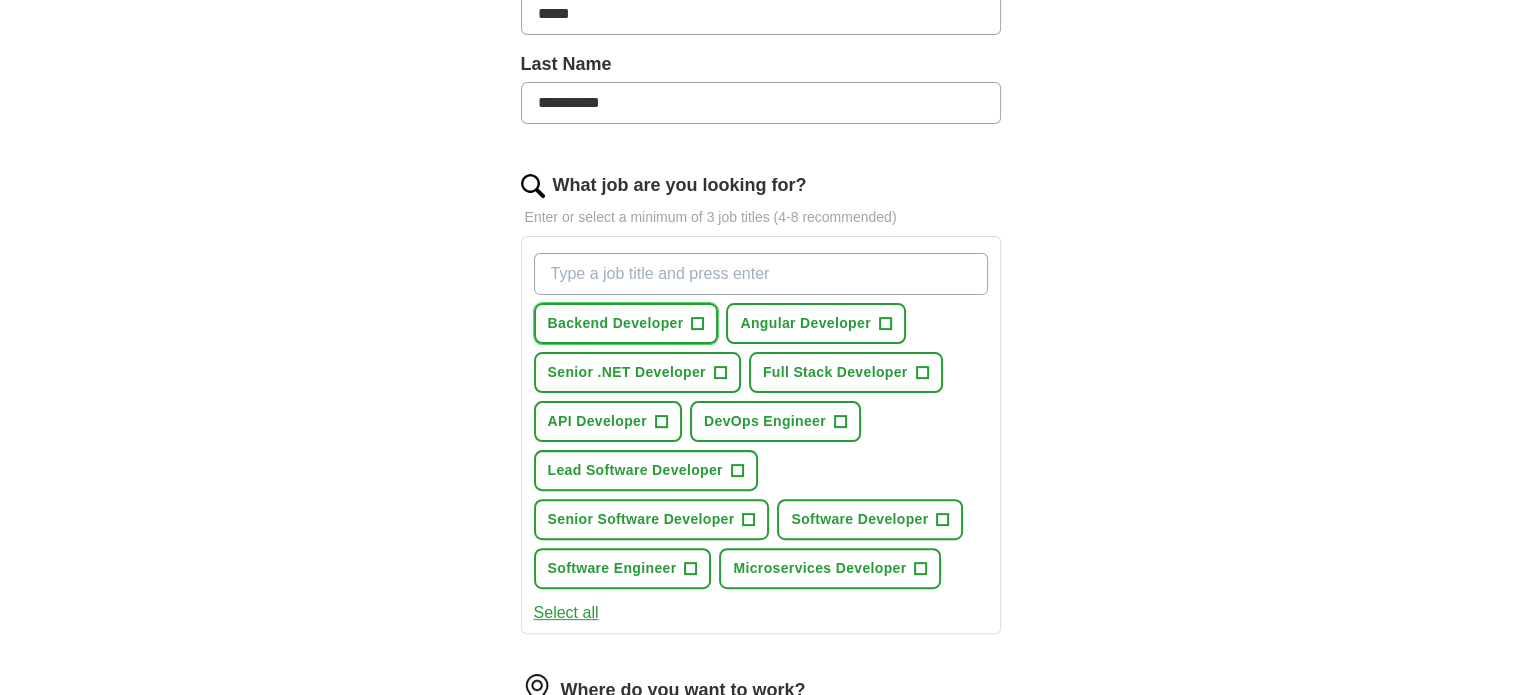 click on "Backend Developer" at bounding box center [616, 323] 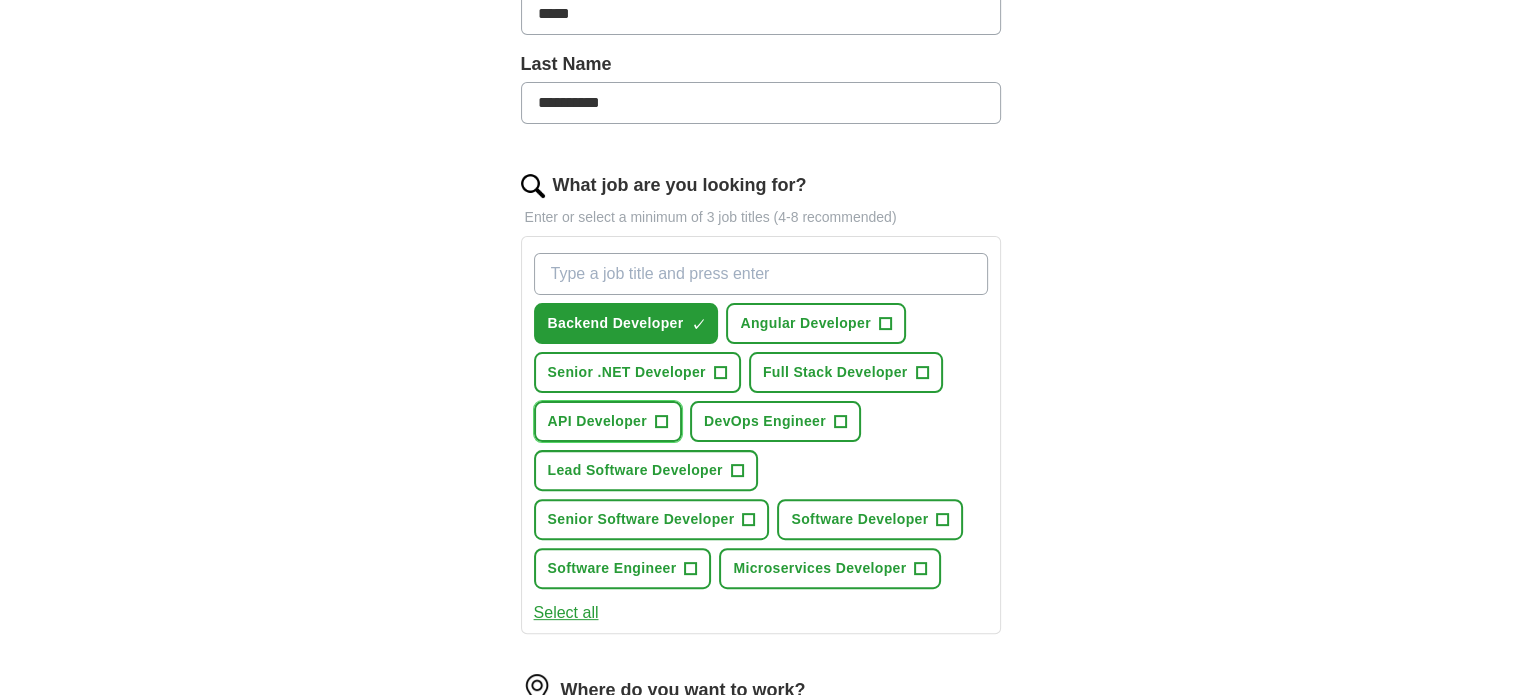 click on "API Developer" at bounding box center [597, 421] 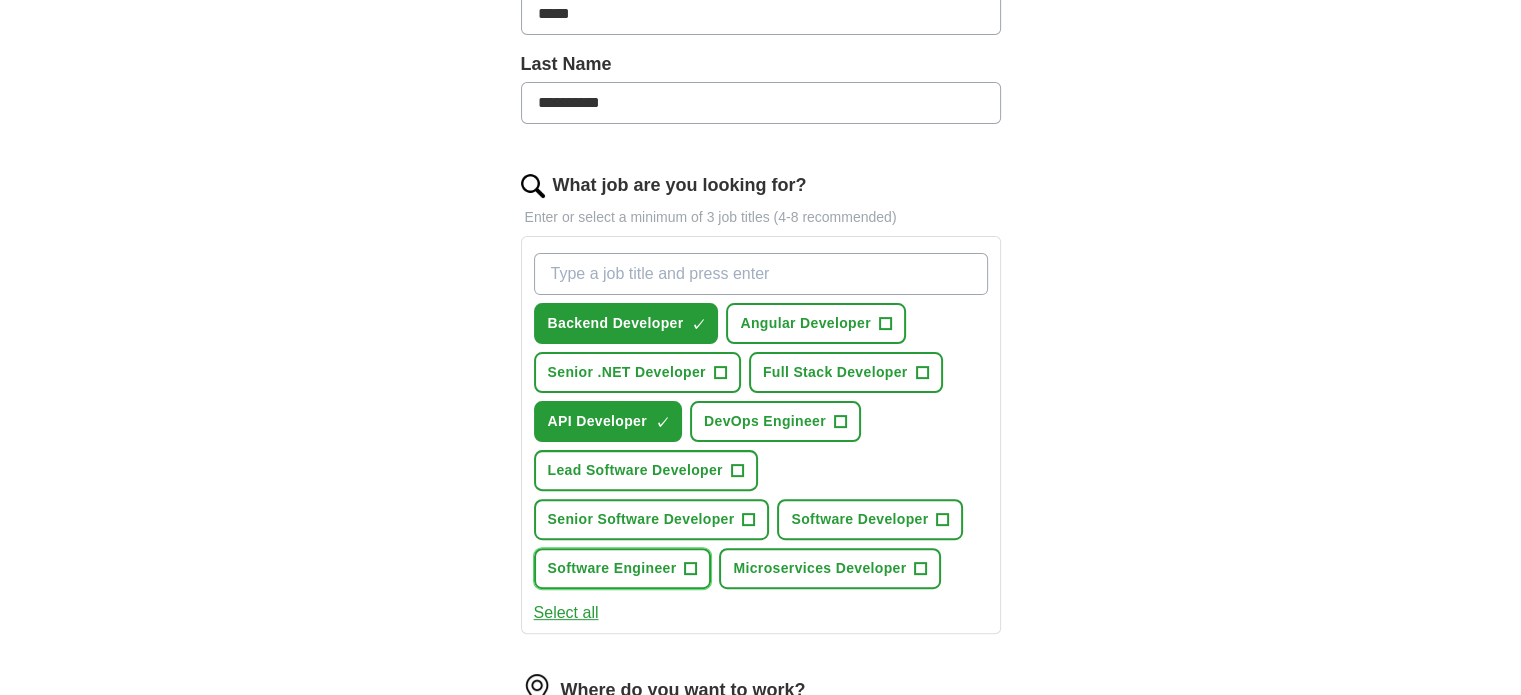 click on "Software Engineer" at bounding box center [612, 568] 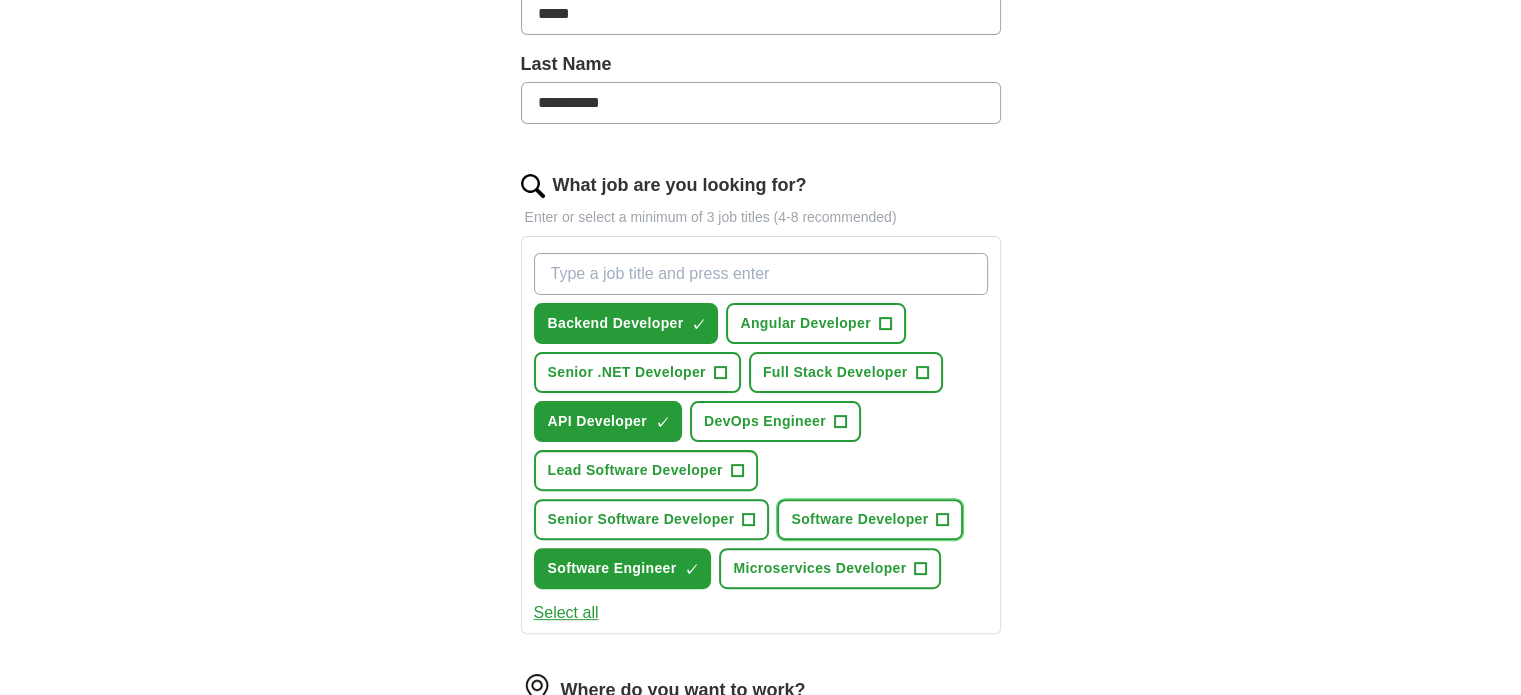 click on "Software Developer" at bounding box center (859, 519) 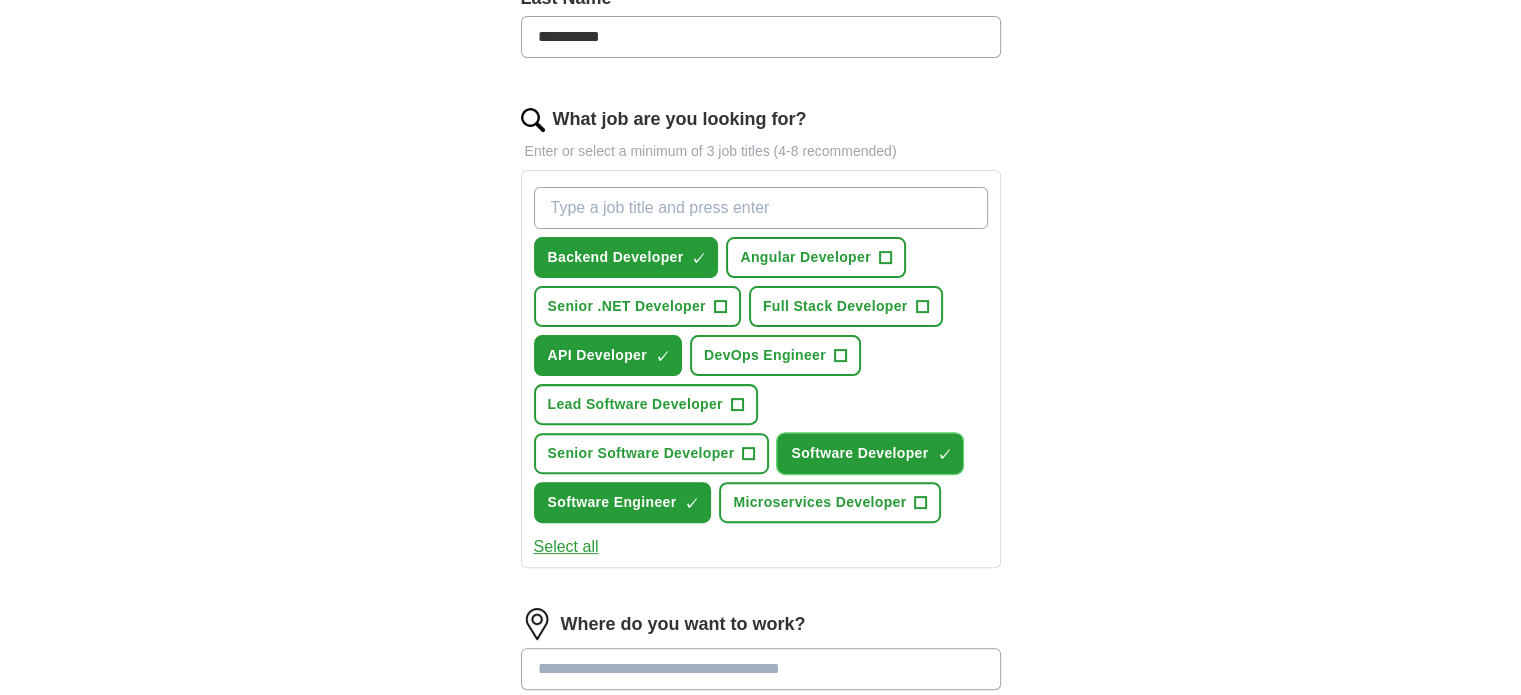 scroll, scrollTop: 600, scrollLeft: 0, axis: vertical 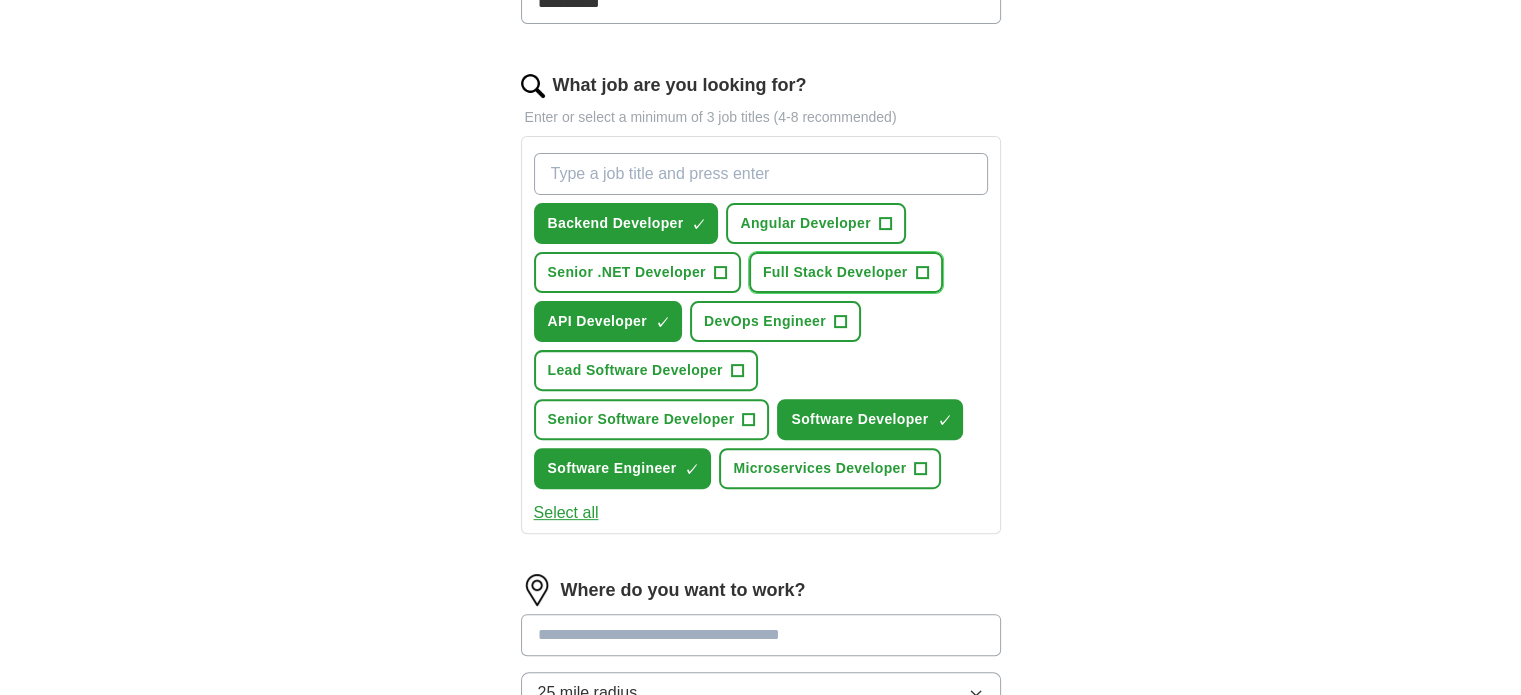 click on "Full Stack Developer" at bounding box center (835, 272) 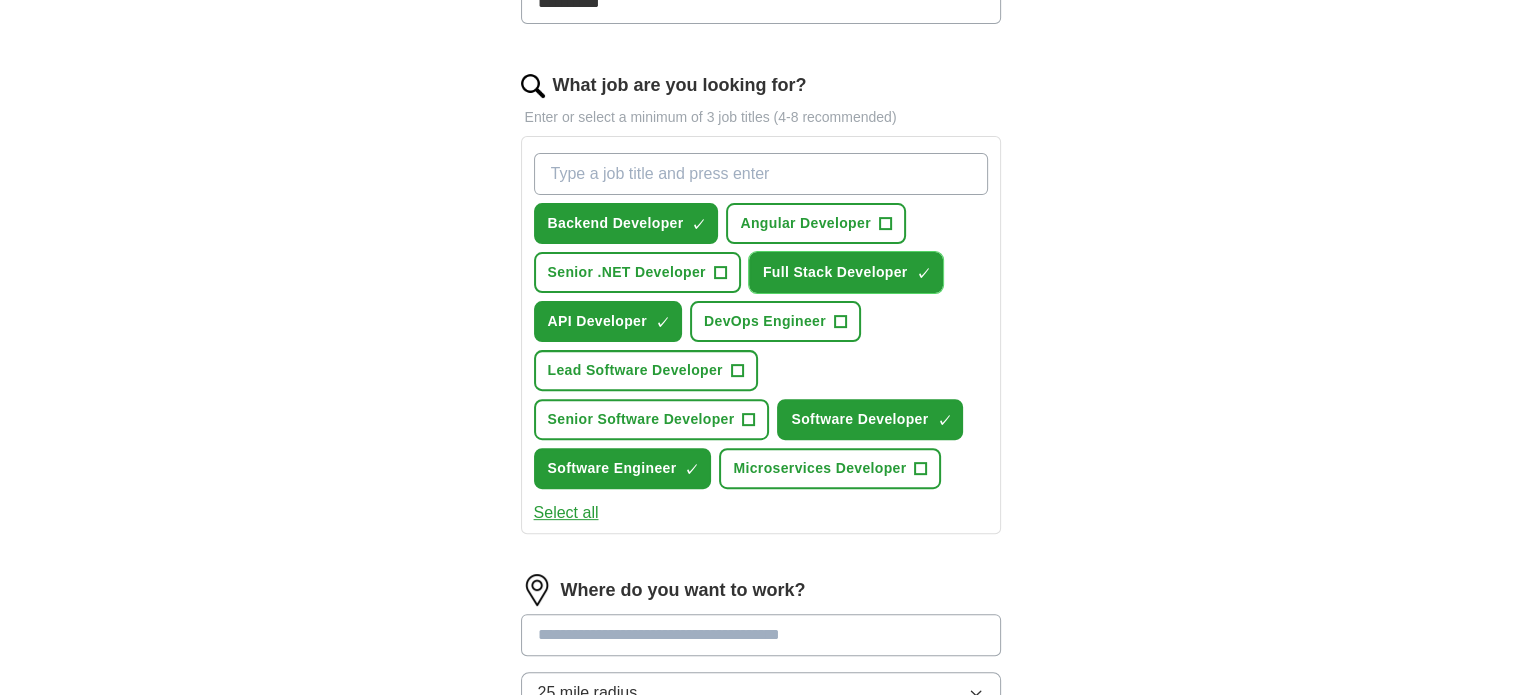 scroll, scrollTop: 900, scrollLeft: 0, axis: vertical 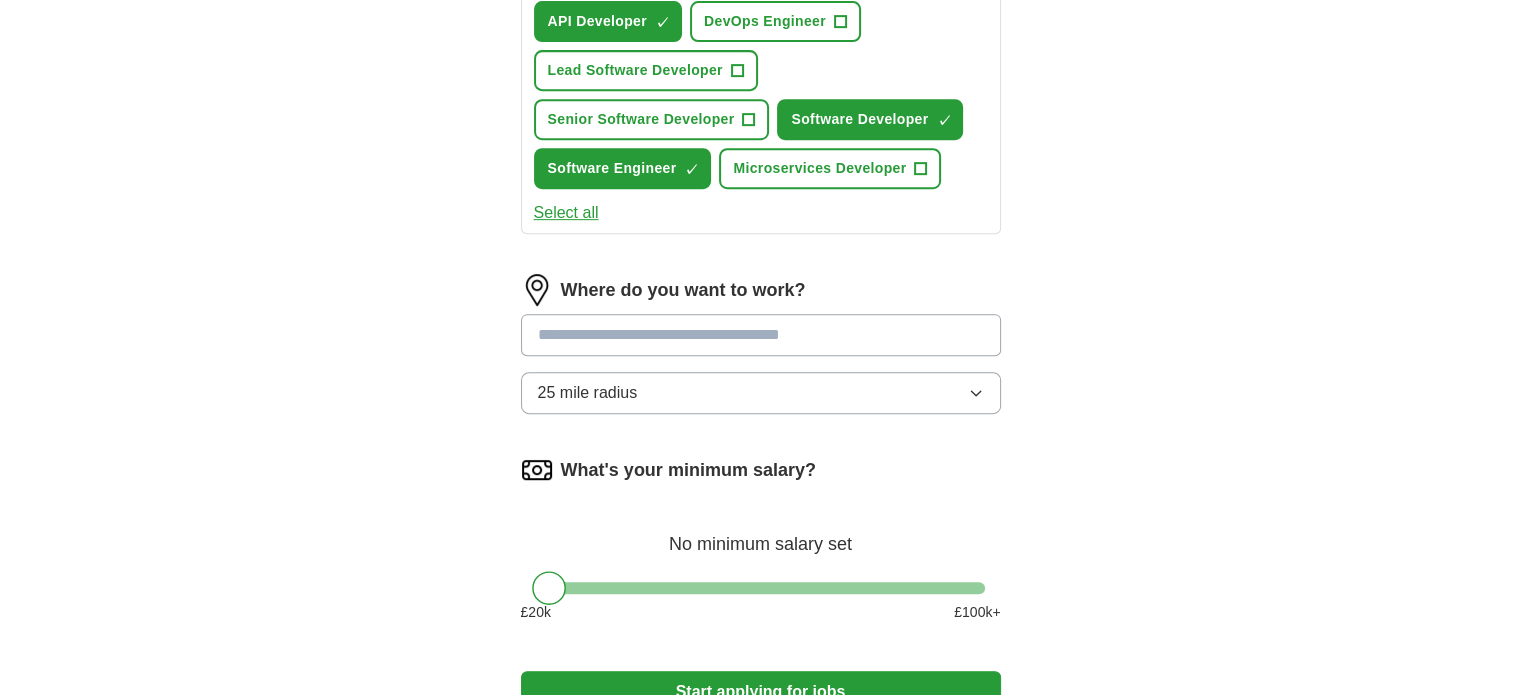 click at bounding box center [761, 335] 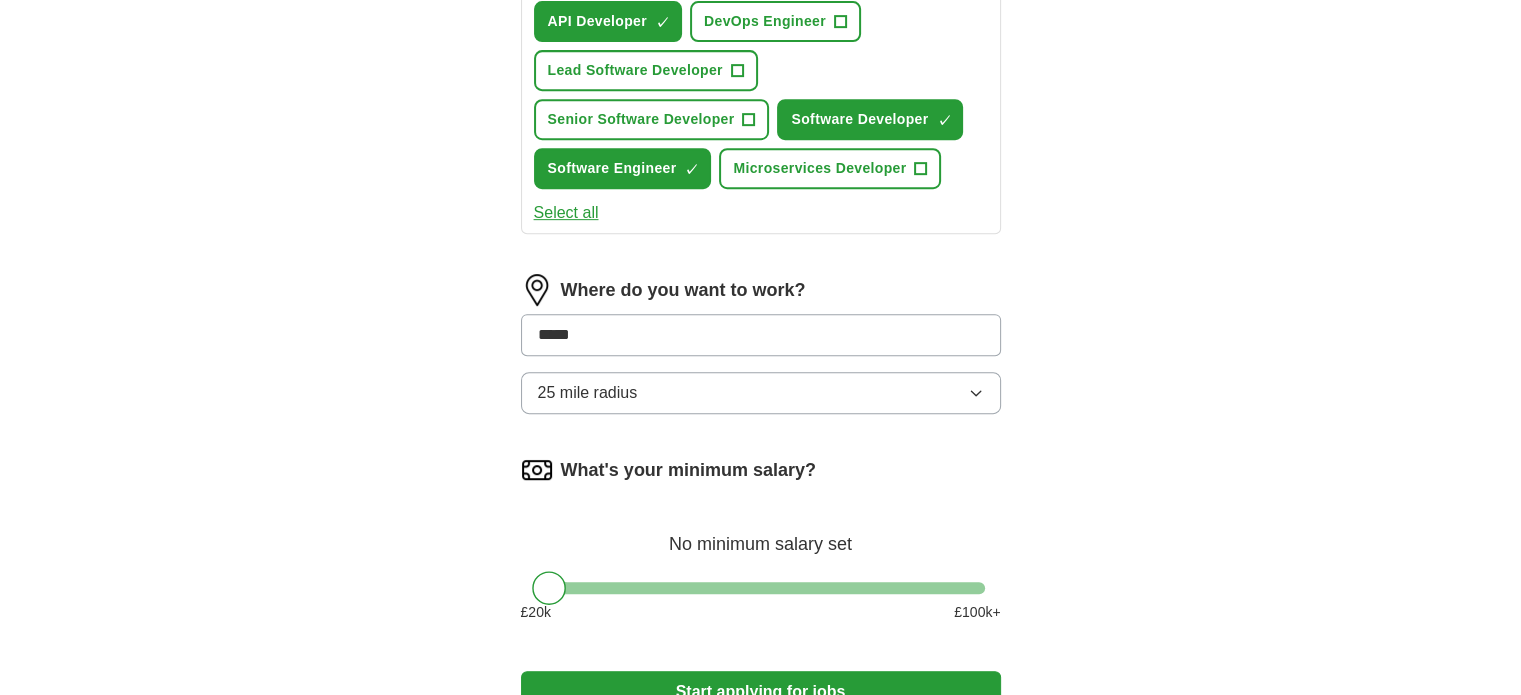 type on "******" 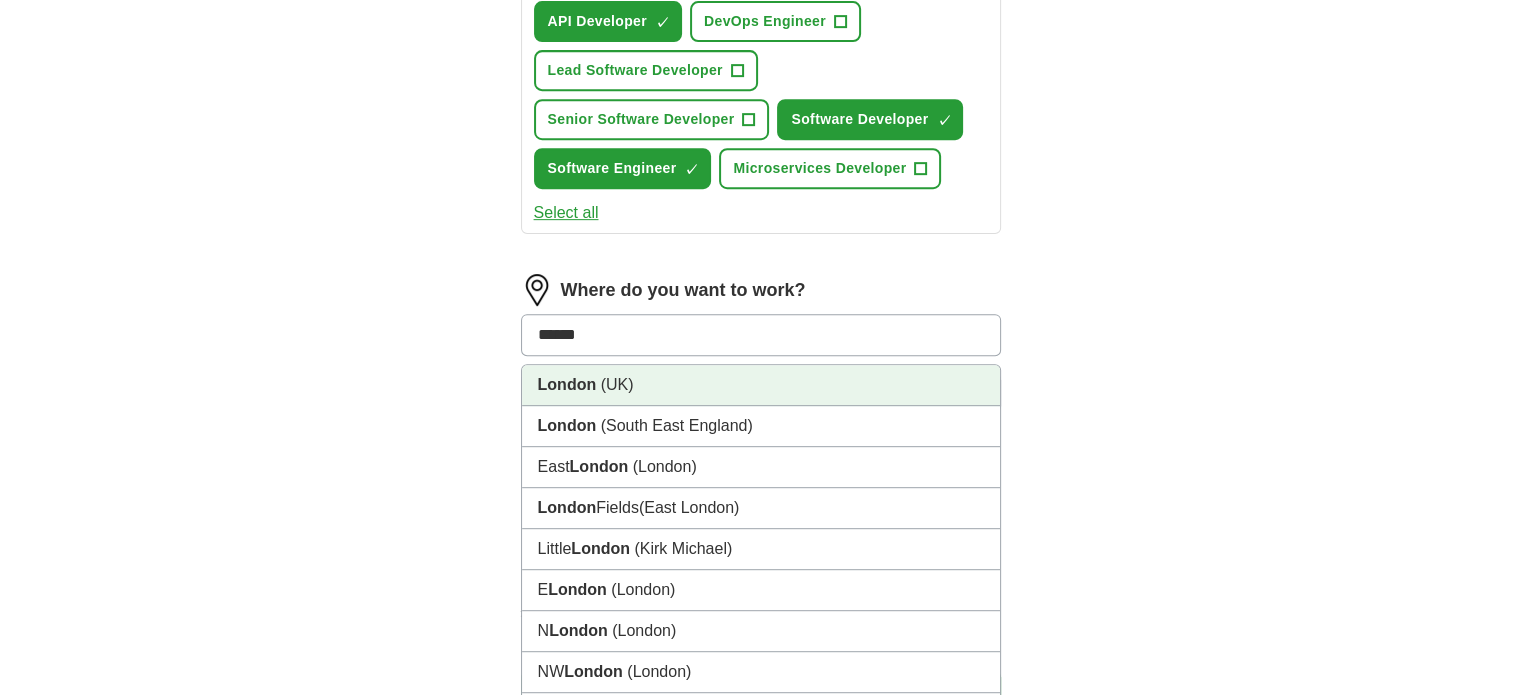 click on "[CITY], UK has been selected." at bounding box center [761, 385] 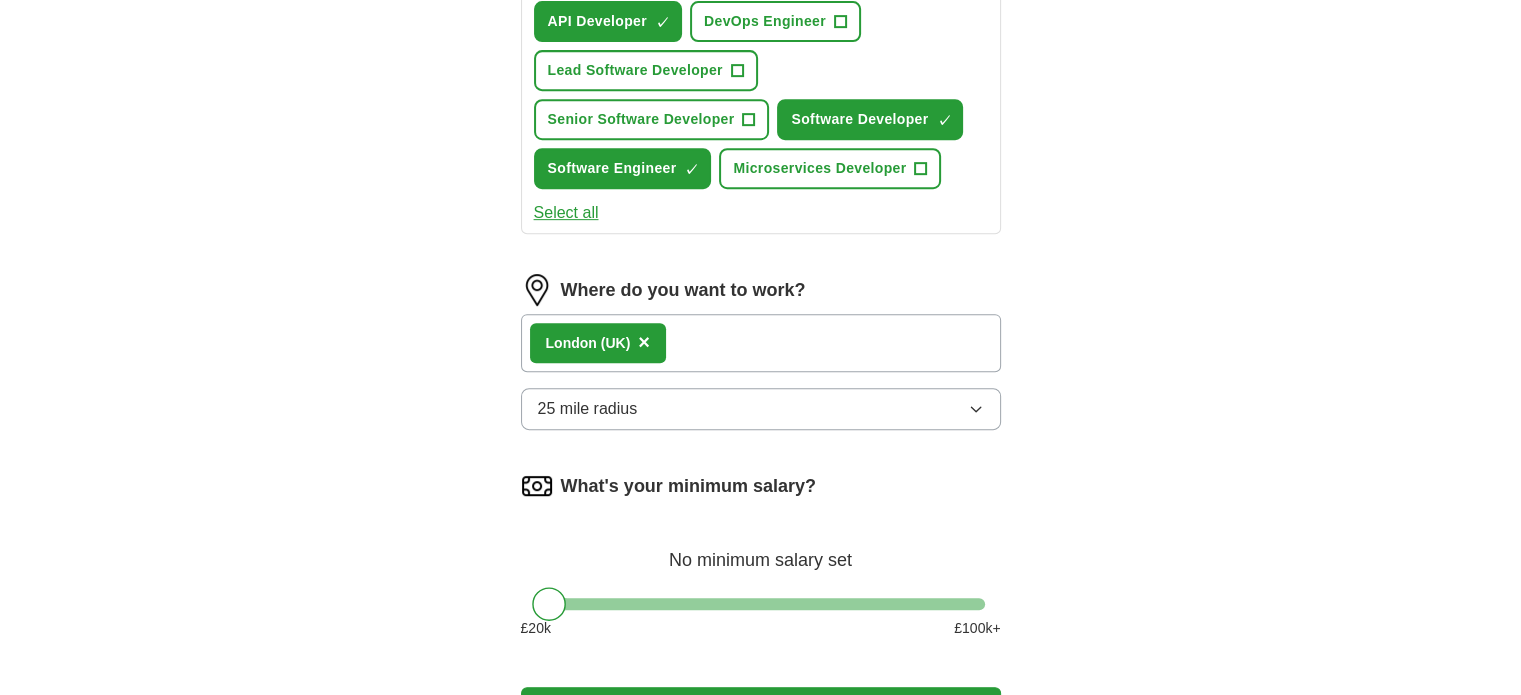 scroll, scrollTop: 1202, scrollLeft: 0, axis: vertical 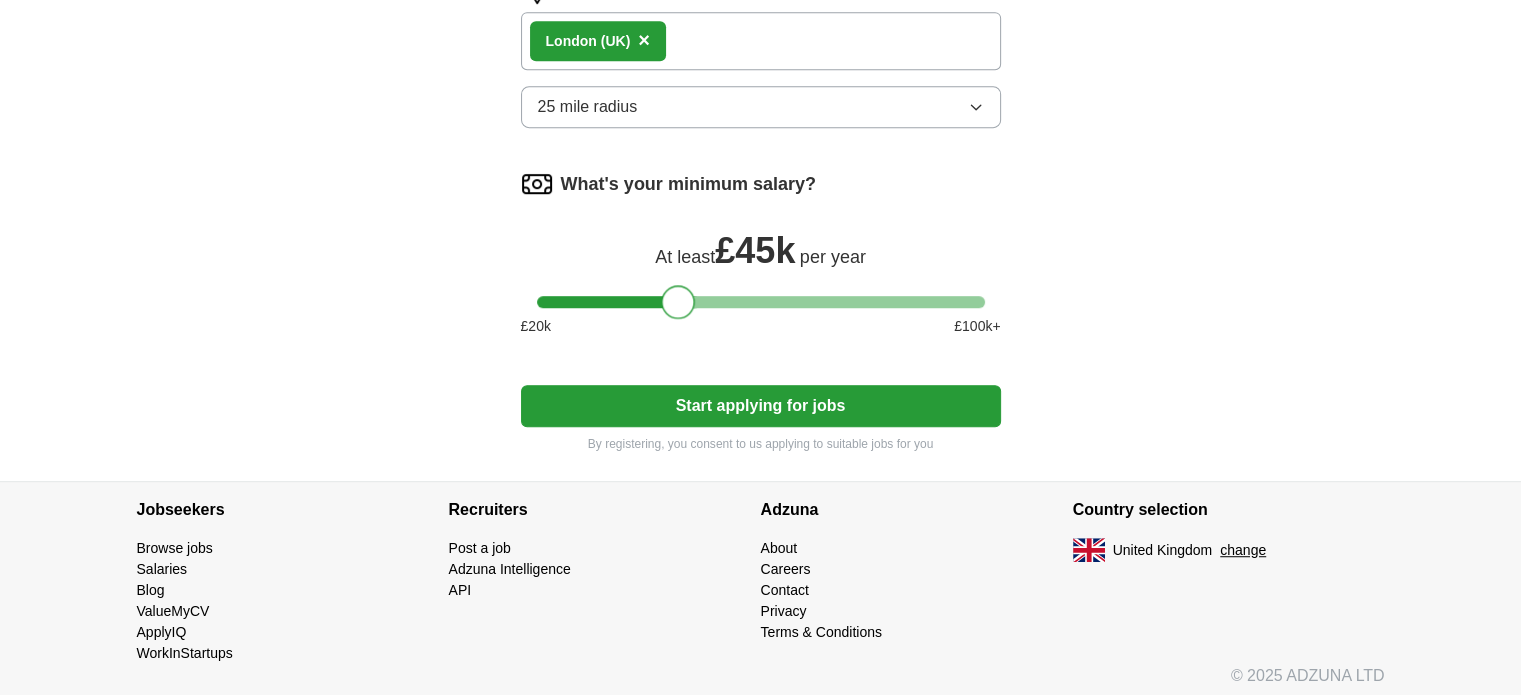 drag, startPoint x: 548, startPoint y: 297, endPoint x: 678, endPoint y: 291, distance: 130.13838 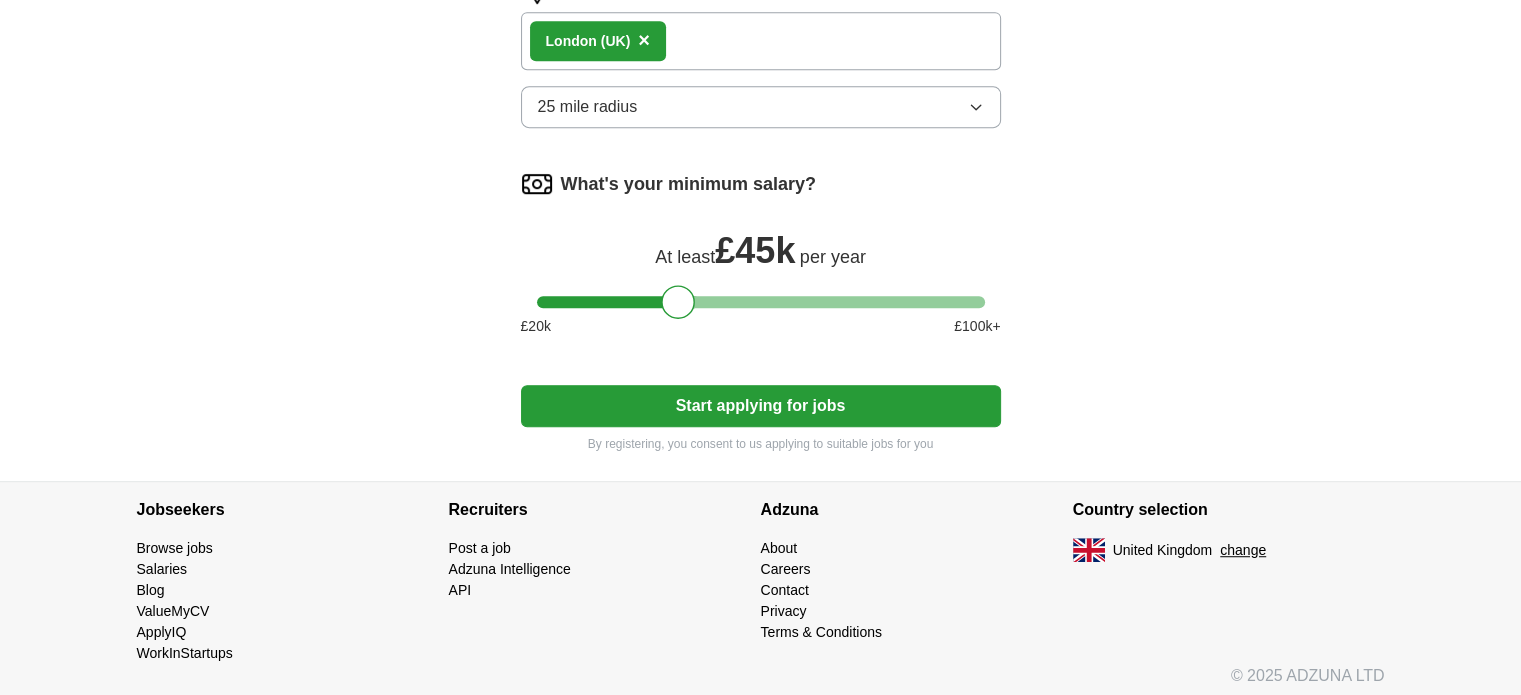 click on "Start applying for jobs" at bounding box center [761, 406] 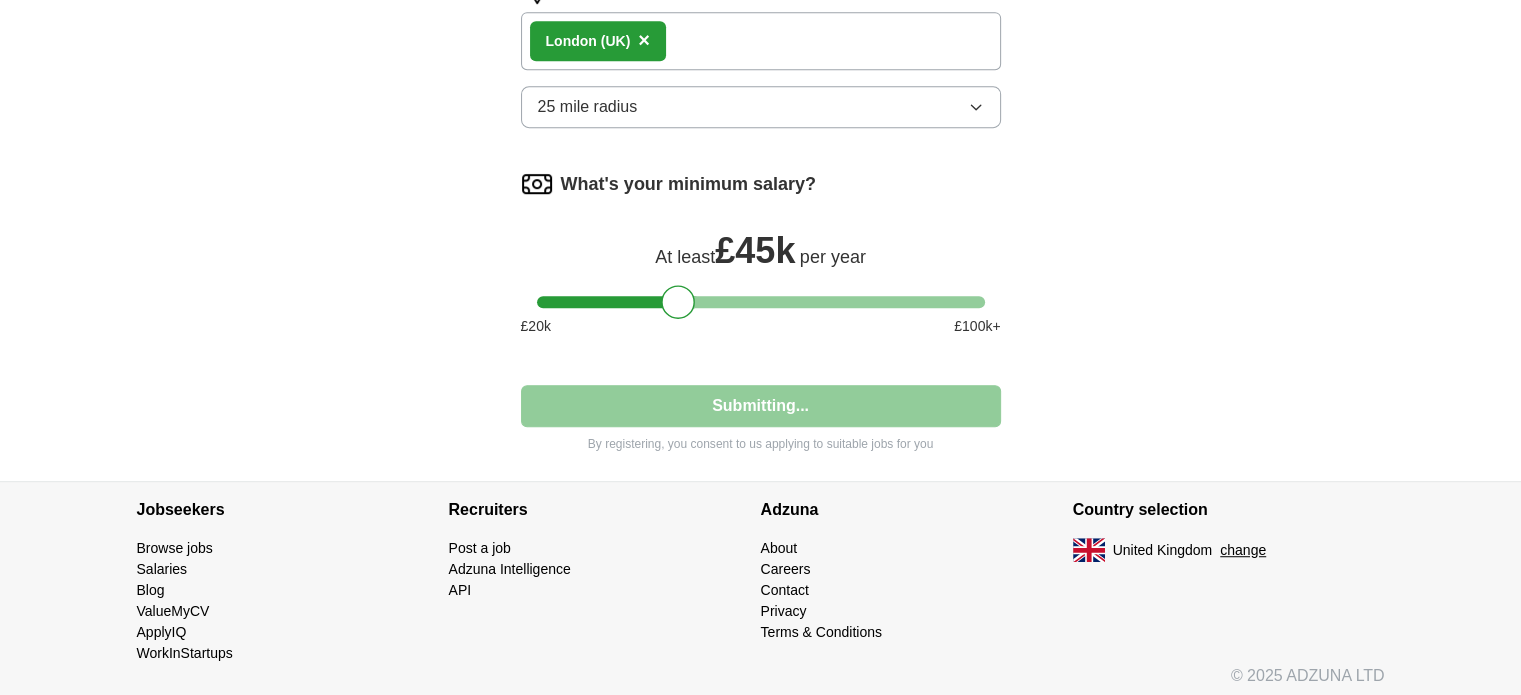 select on "**" 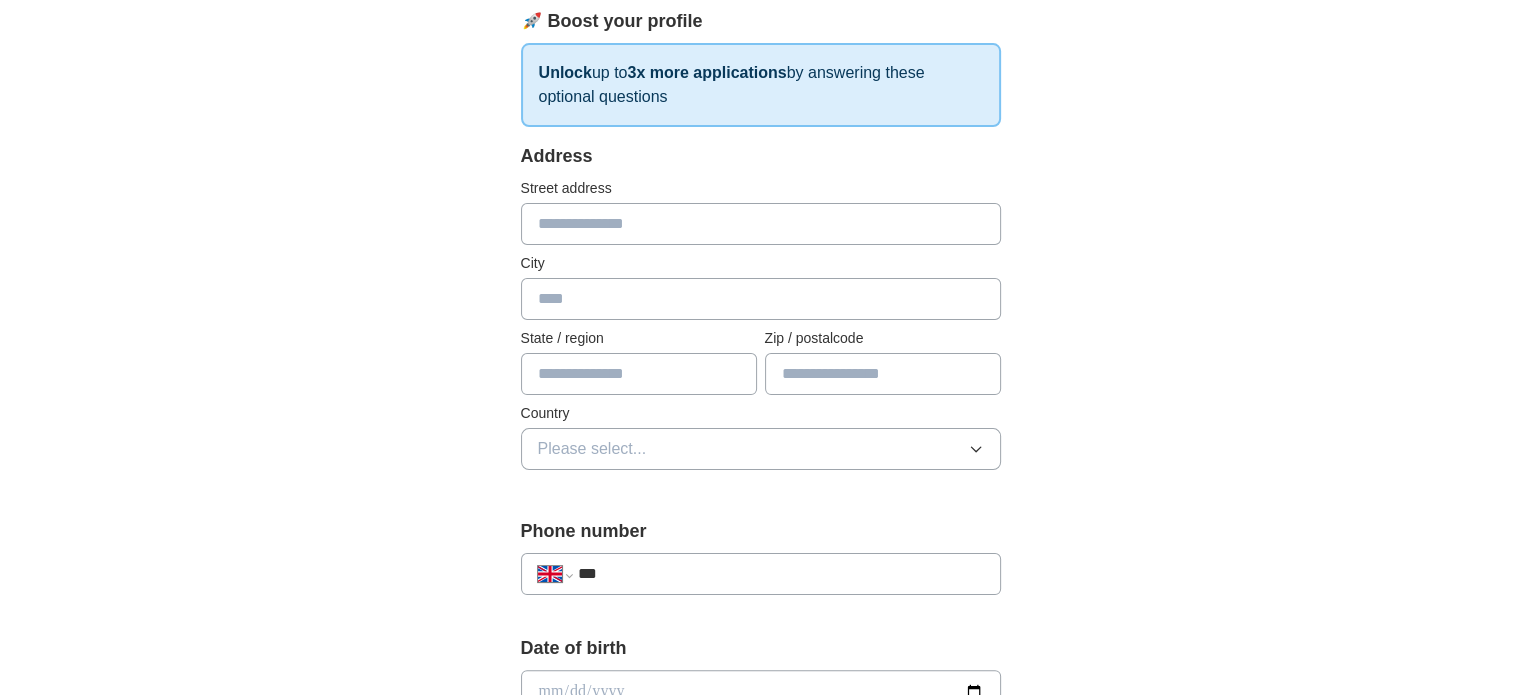 scroll, scrollTop: 300, scrollLeft: 0, axis: vertical 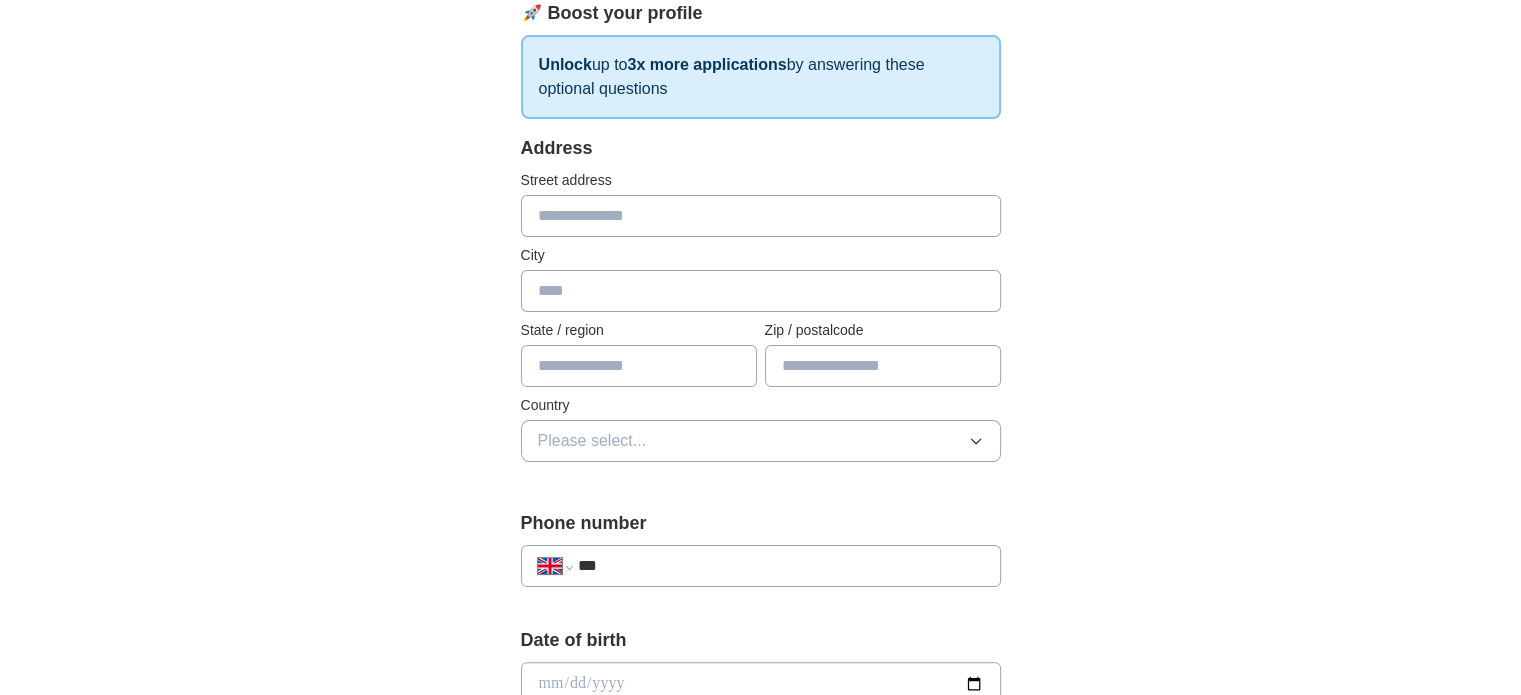 click at bounding box center (761, 291) 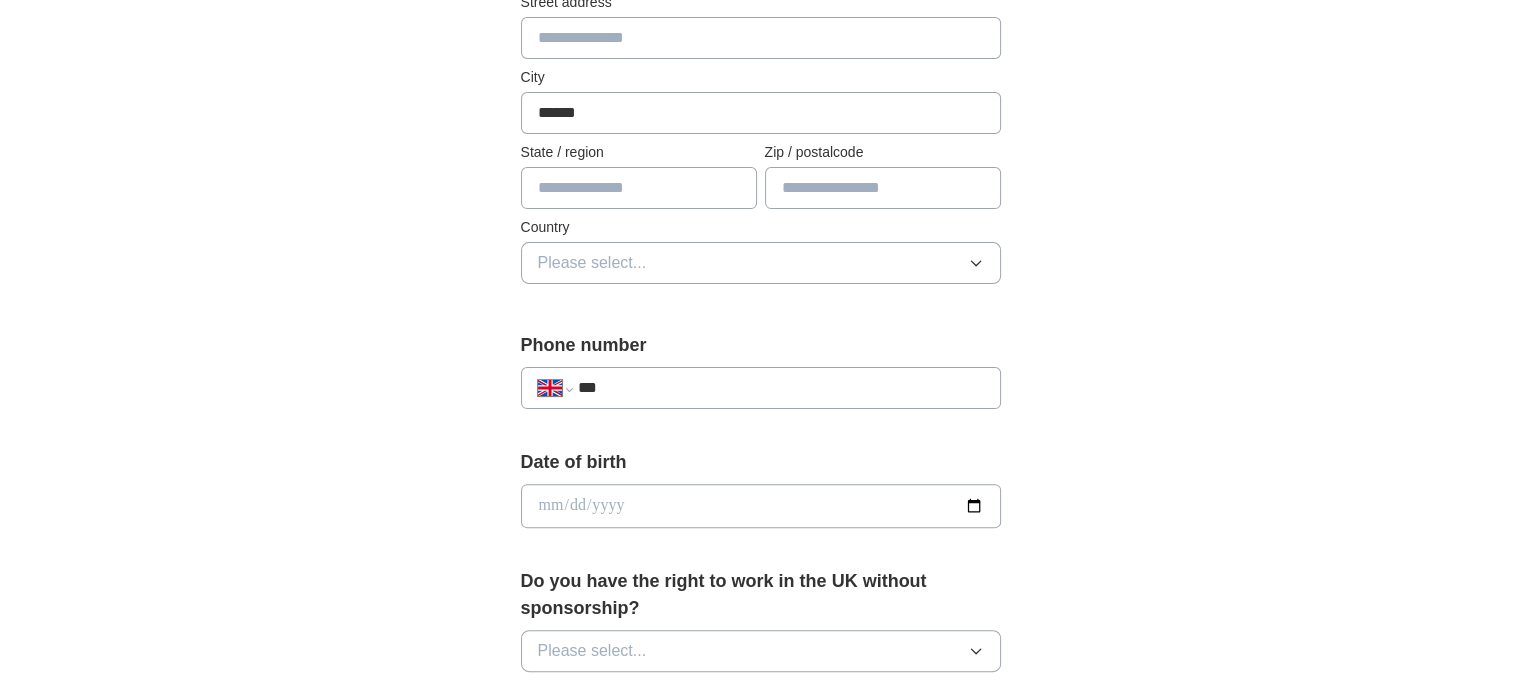 scroll, scrollTop: 500, scrollLeft: 0, axis: vertical 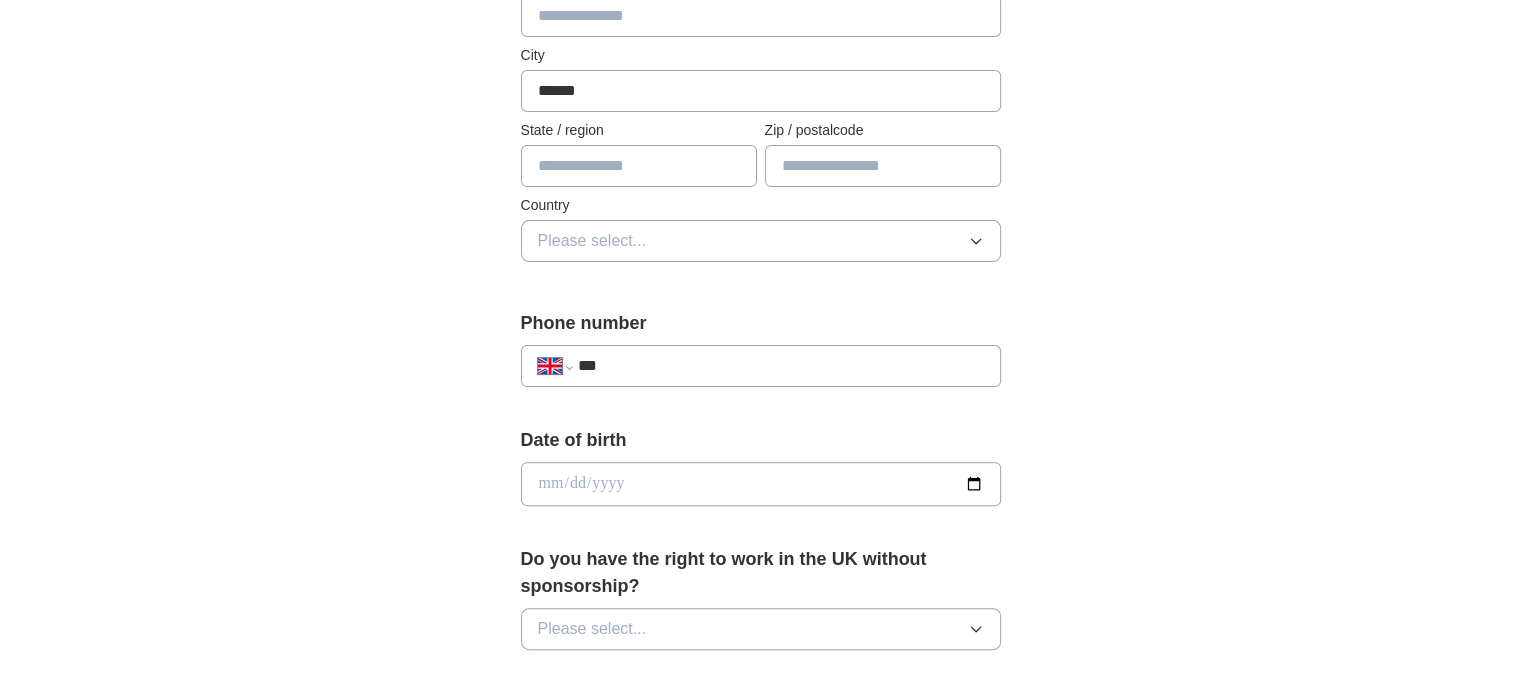 type on "******" 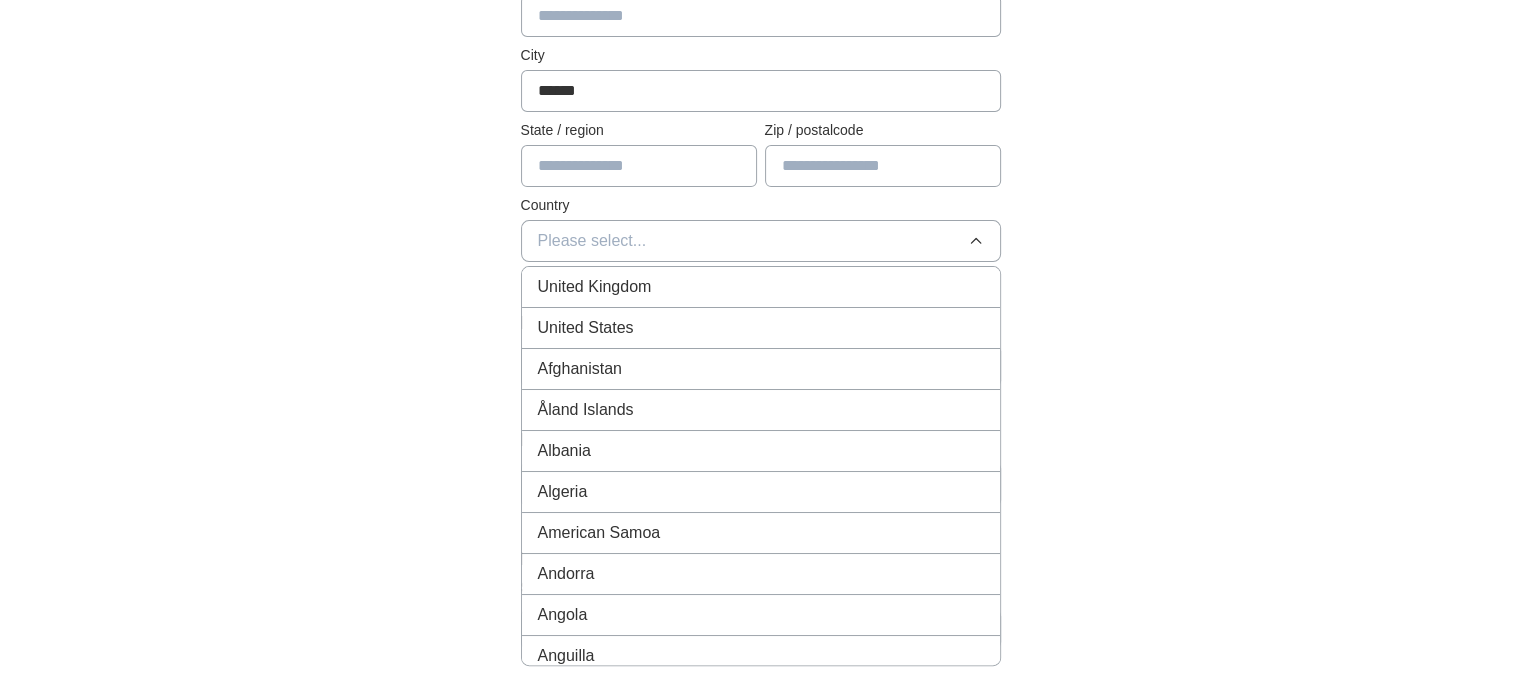 click on "United Kingdom" at bounding box center (761, 287) 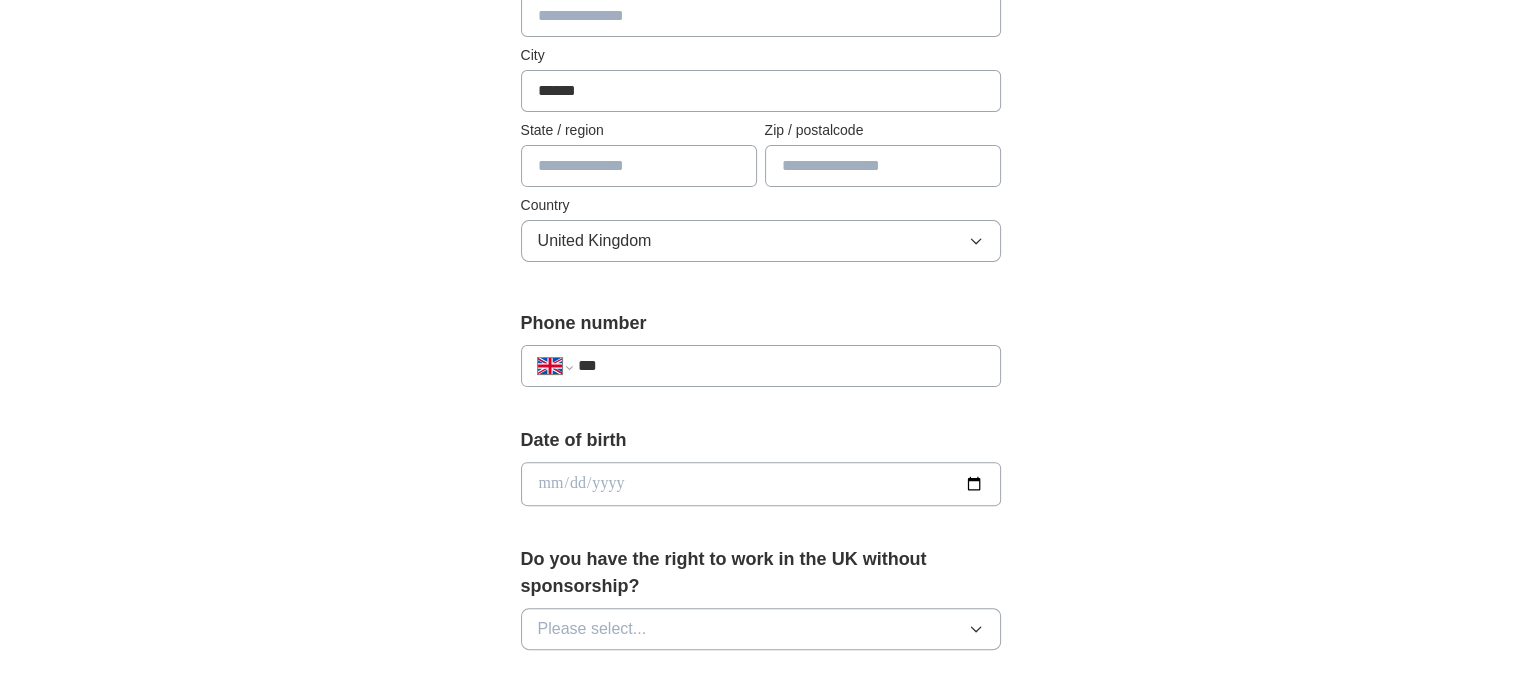 click on "**********" at bounding box center (761, 458) 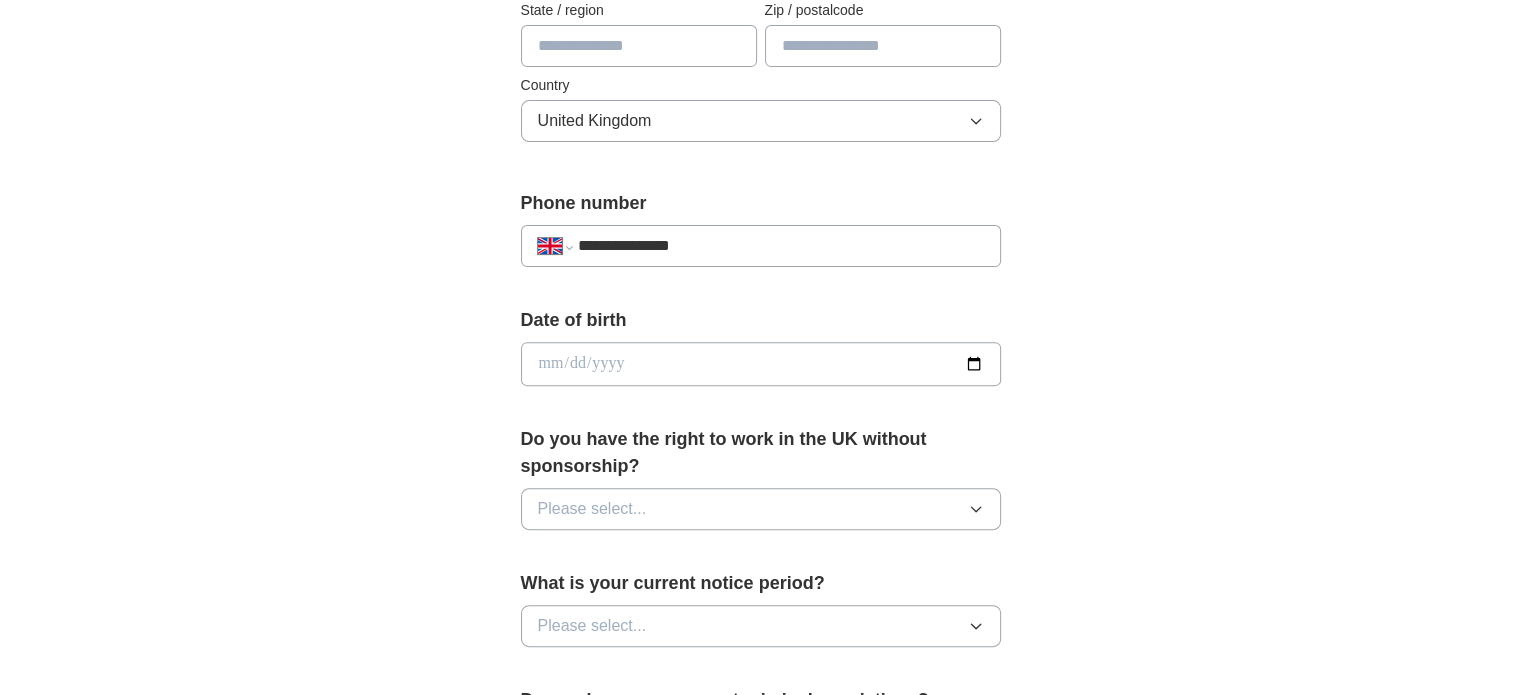 scroll, scrollTop: 800, scrollLeft: 0, axis: vertical 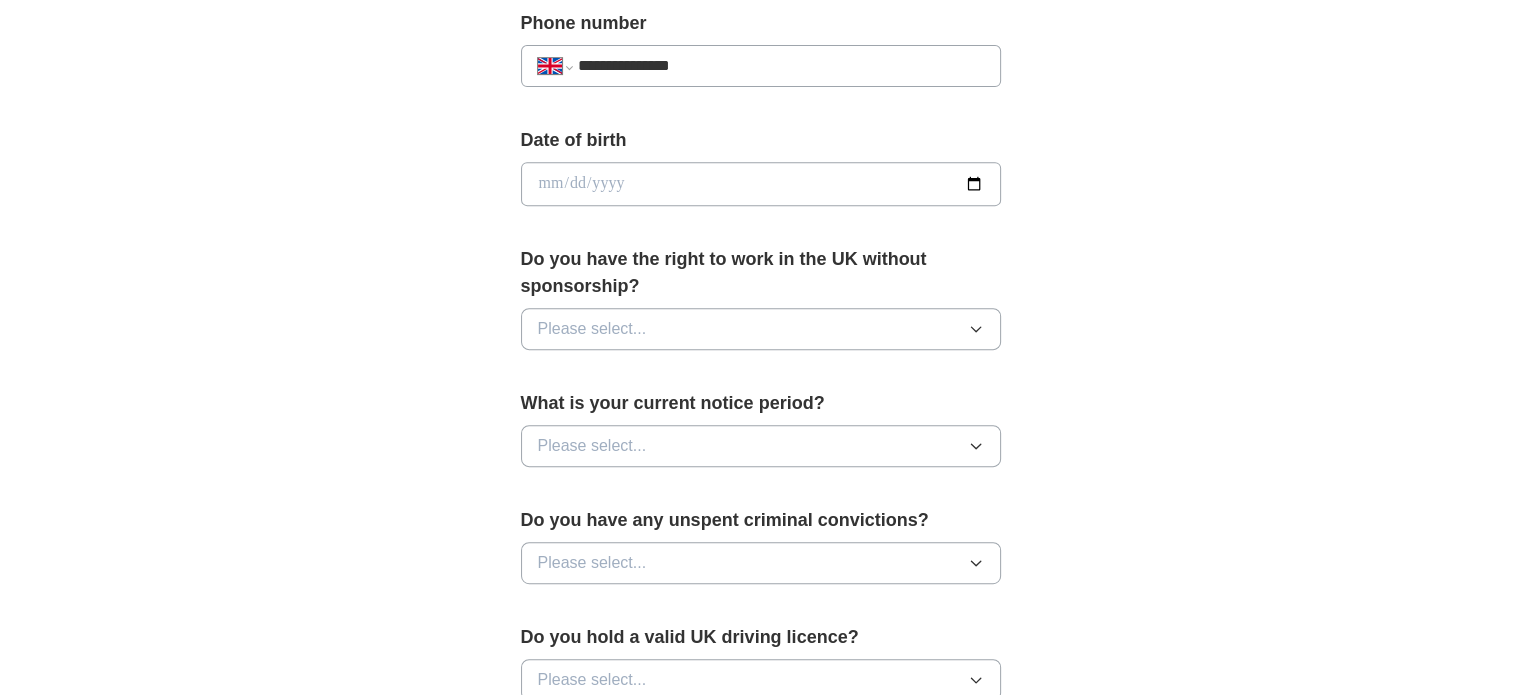 type on "**********" 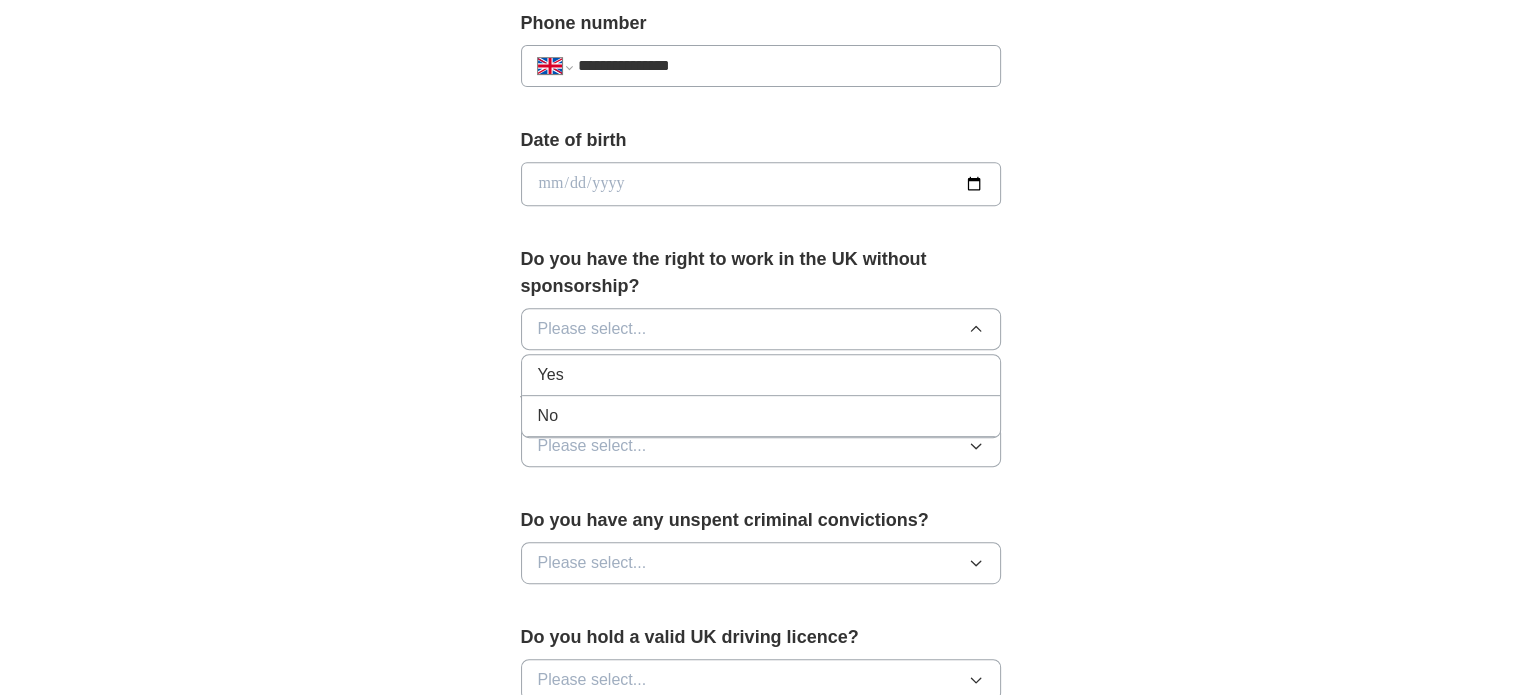 click on "Yes" at bounding box center (761, 375) 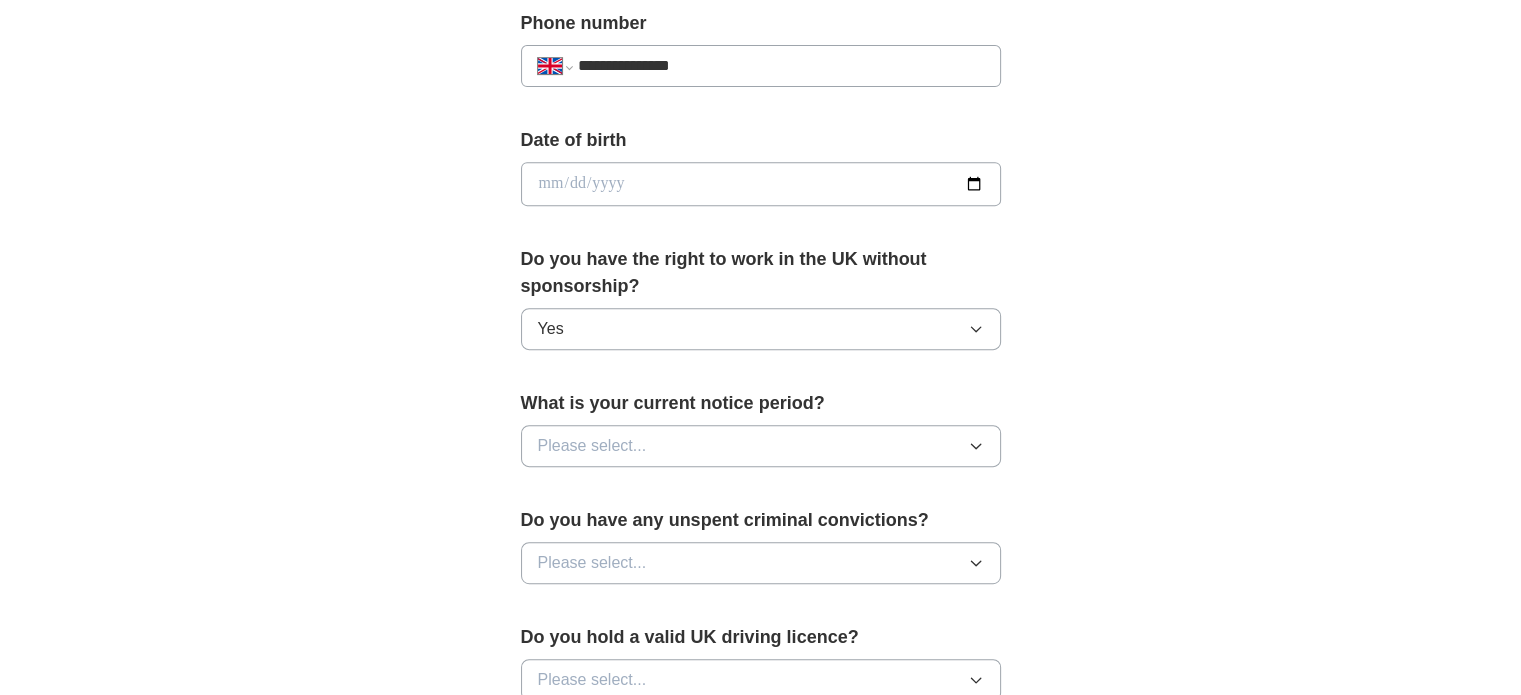 click on "Please select..." at bounding box center (761, 446) 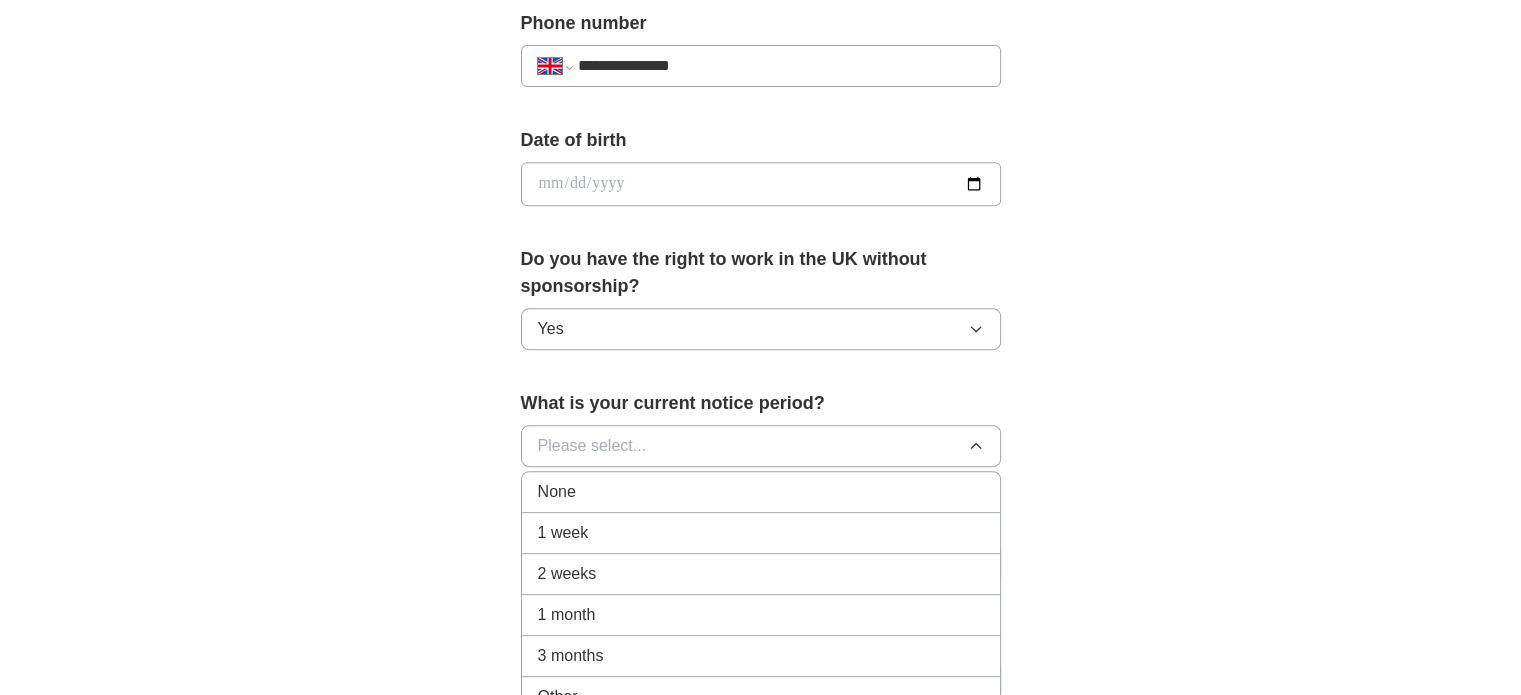 click on "None" at bounding box center (761, 492) 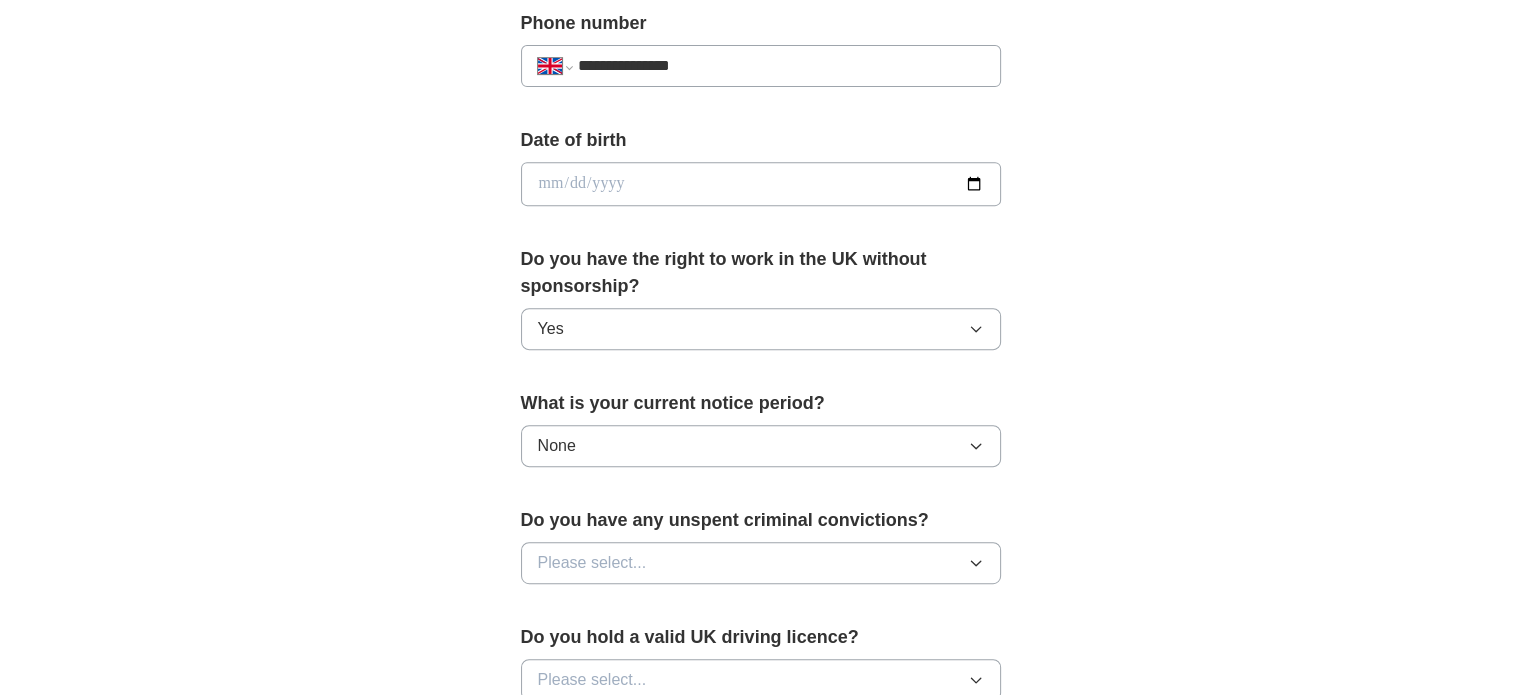 click on "**********" at bounding box center [761, 158] 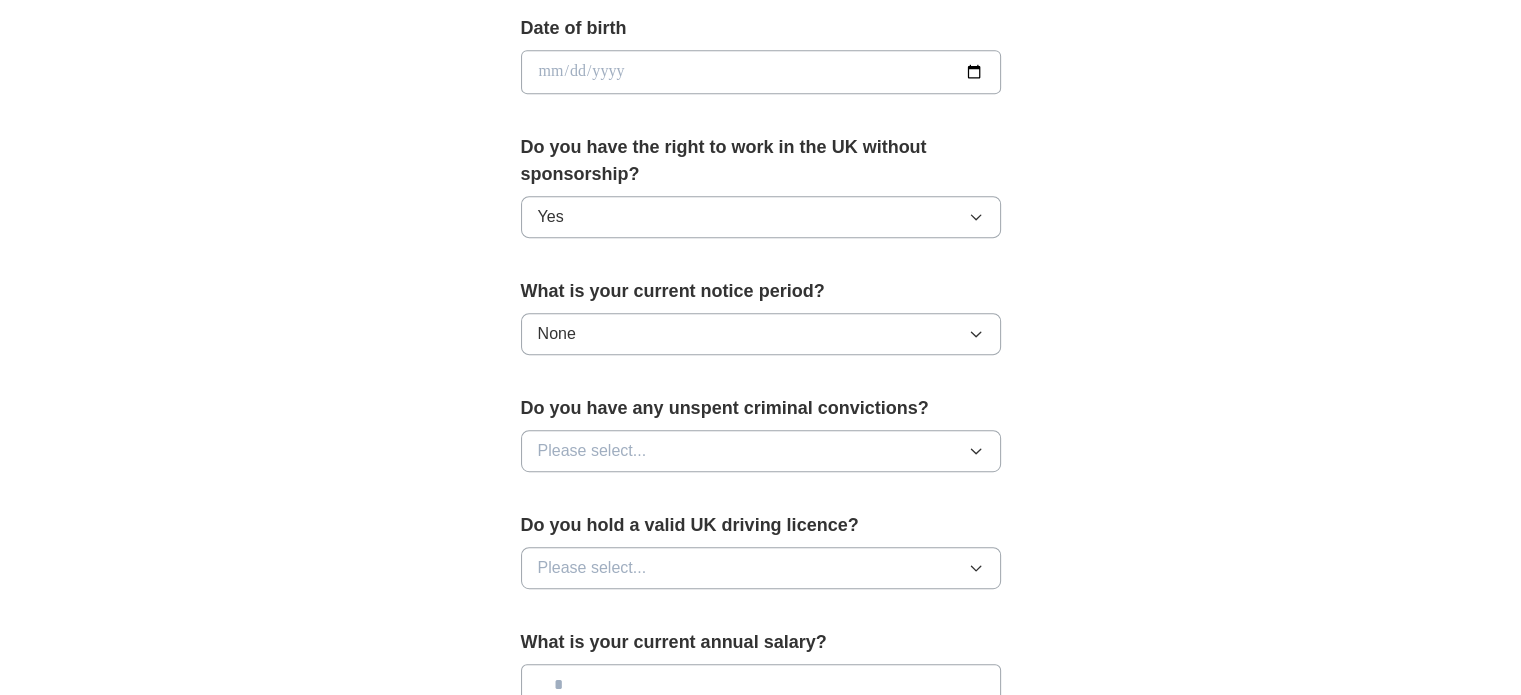 scroll, scrollTop: 1200, scrollLeft: 0, axis: vertical 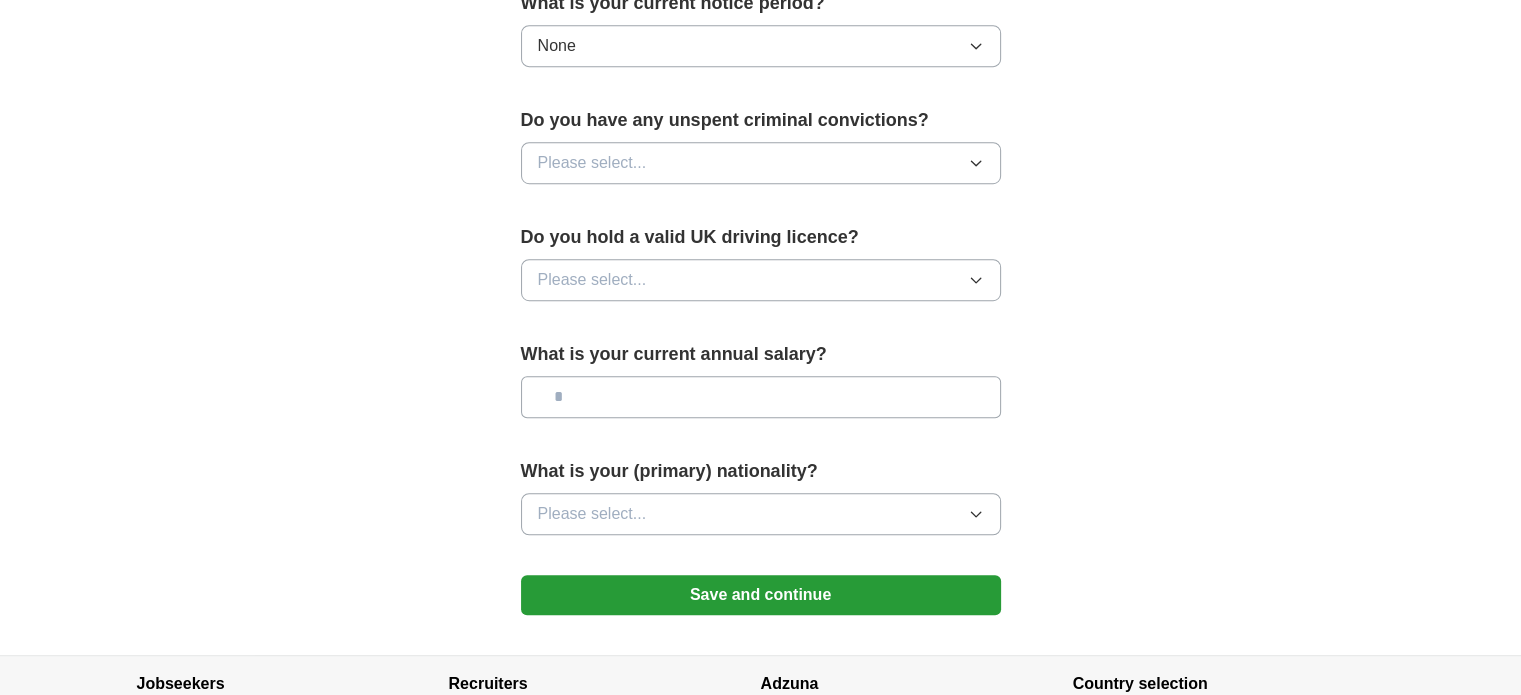 click on "Please select..." at bounding box center [761, 163] 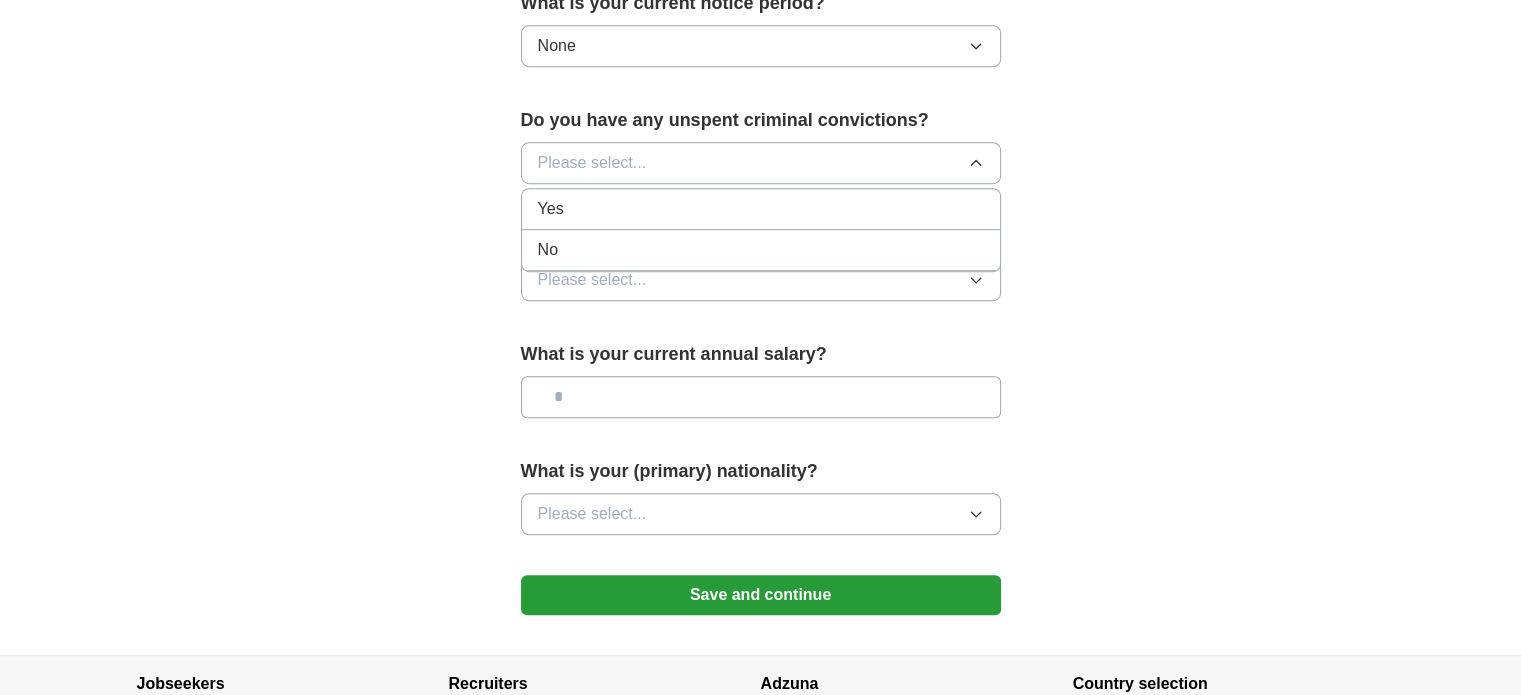click on "No" at bounding box center (761, 250) 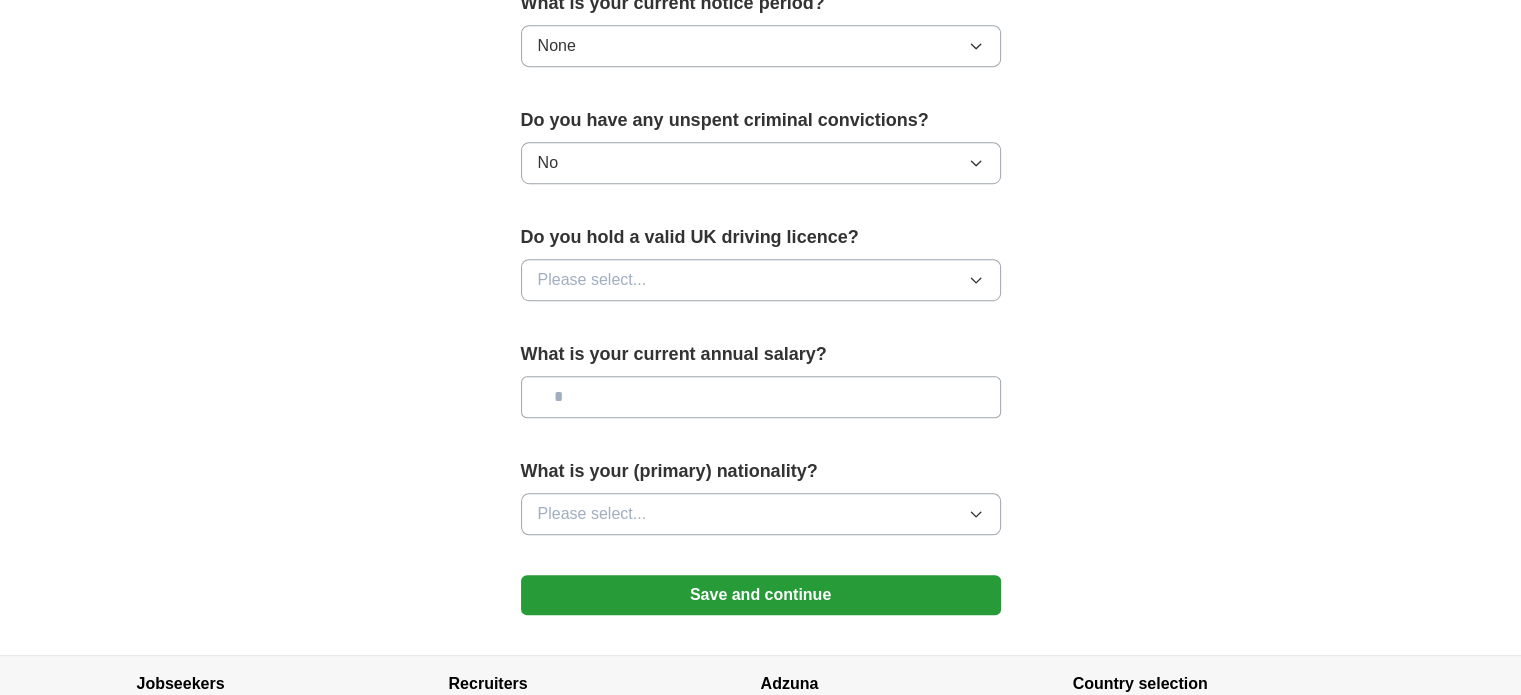 click on "Please select..." at bounding box center [761, 280] 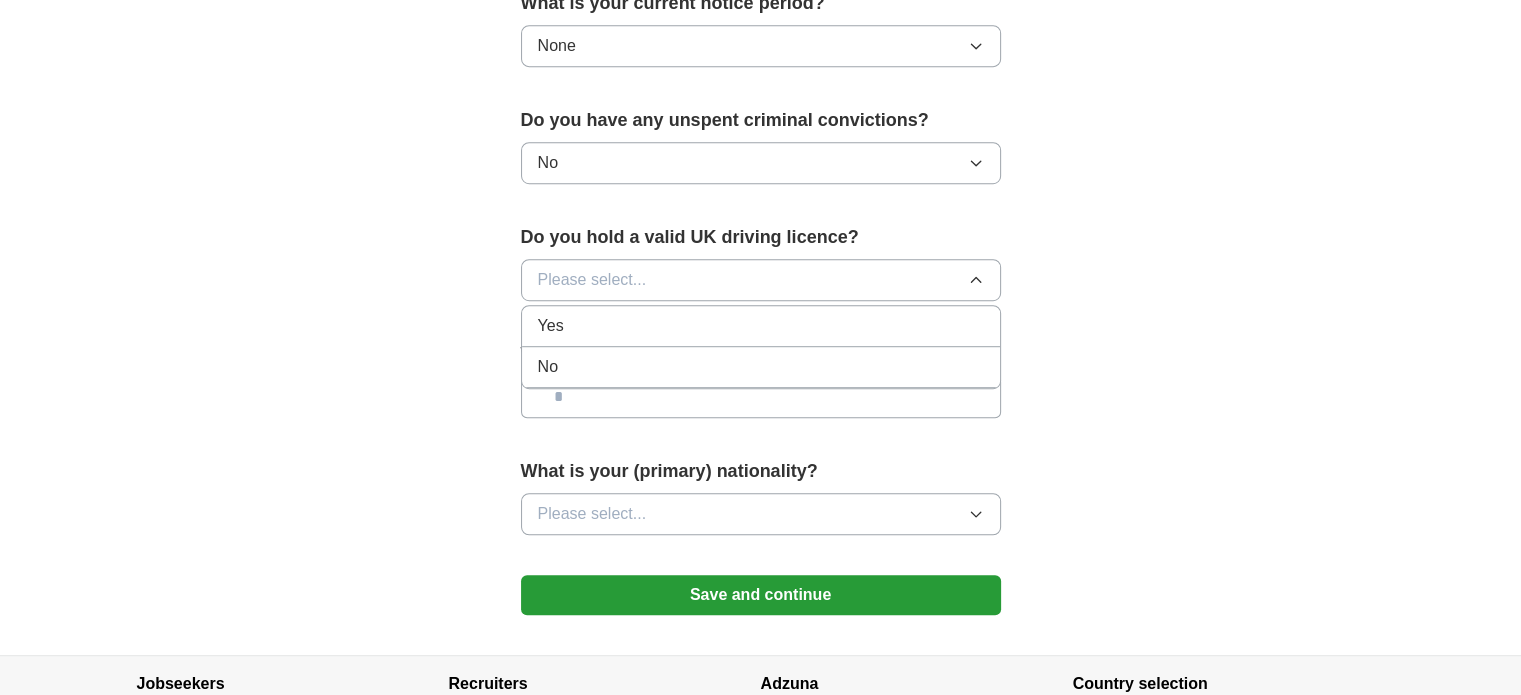 click on "No" at bounding box center [761, 367] 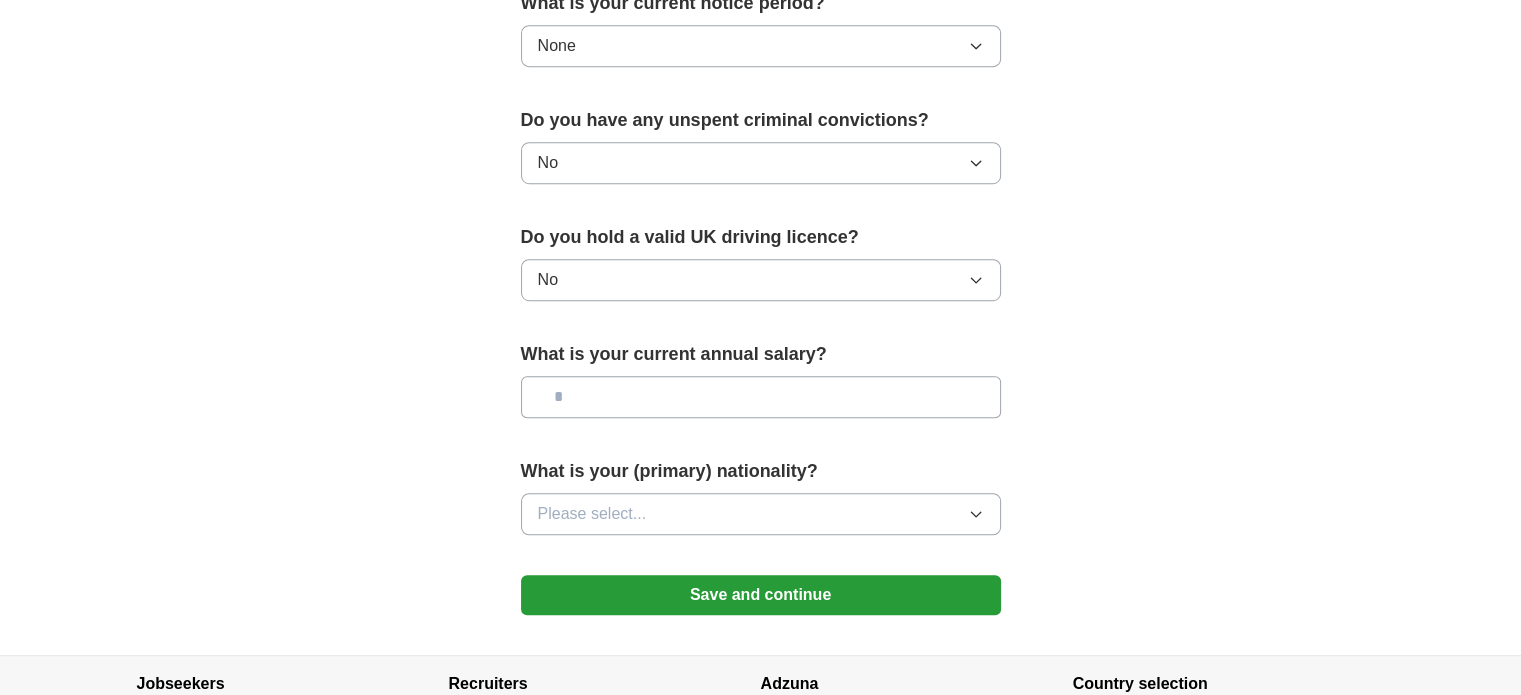 click at bounding box center [761, 397] 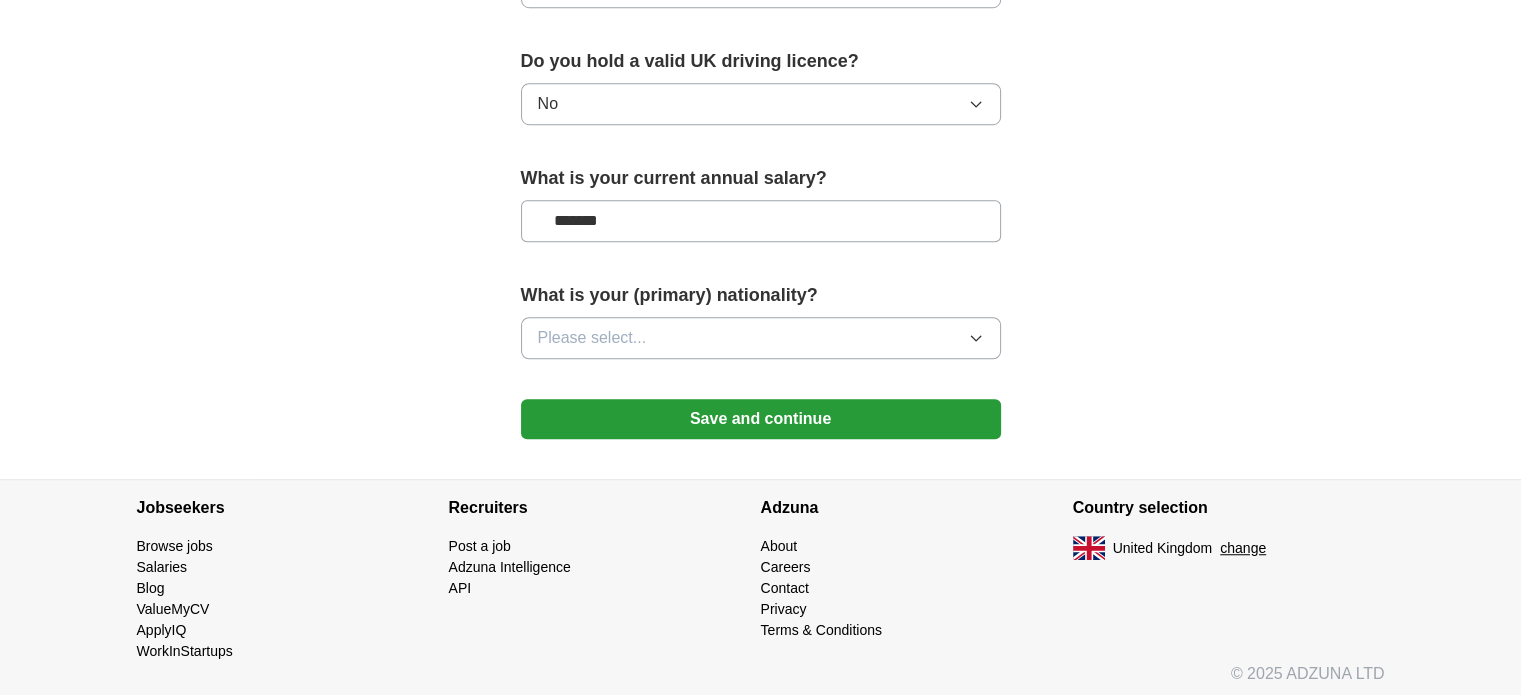 scroll, scrollTop: 1376, scrollLeft: 0, axis: vertical 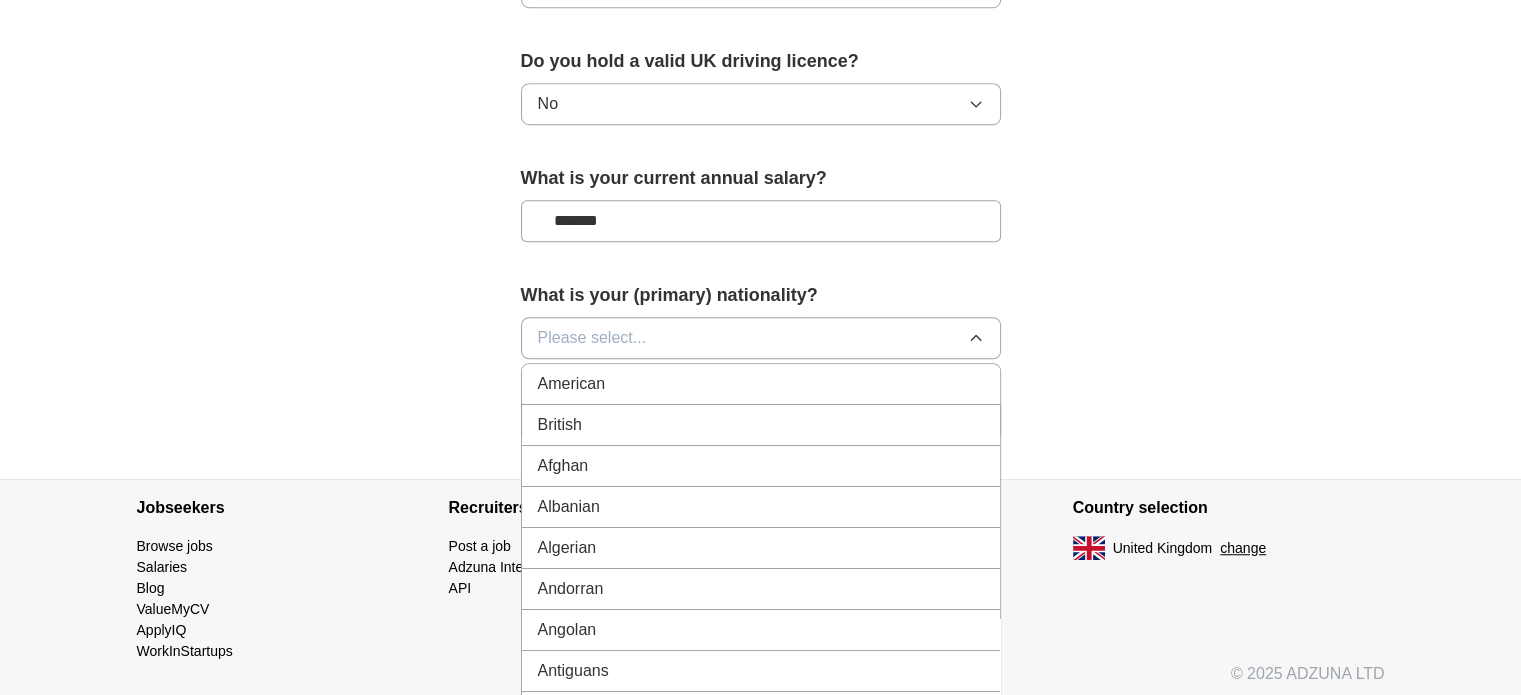 click on "**********" at bounding box center [761, -418] 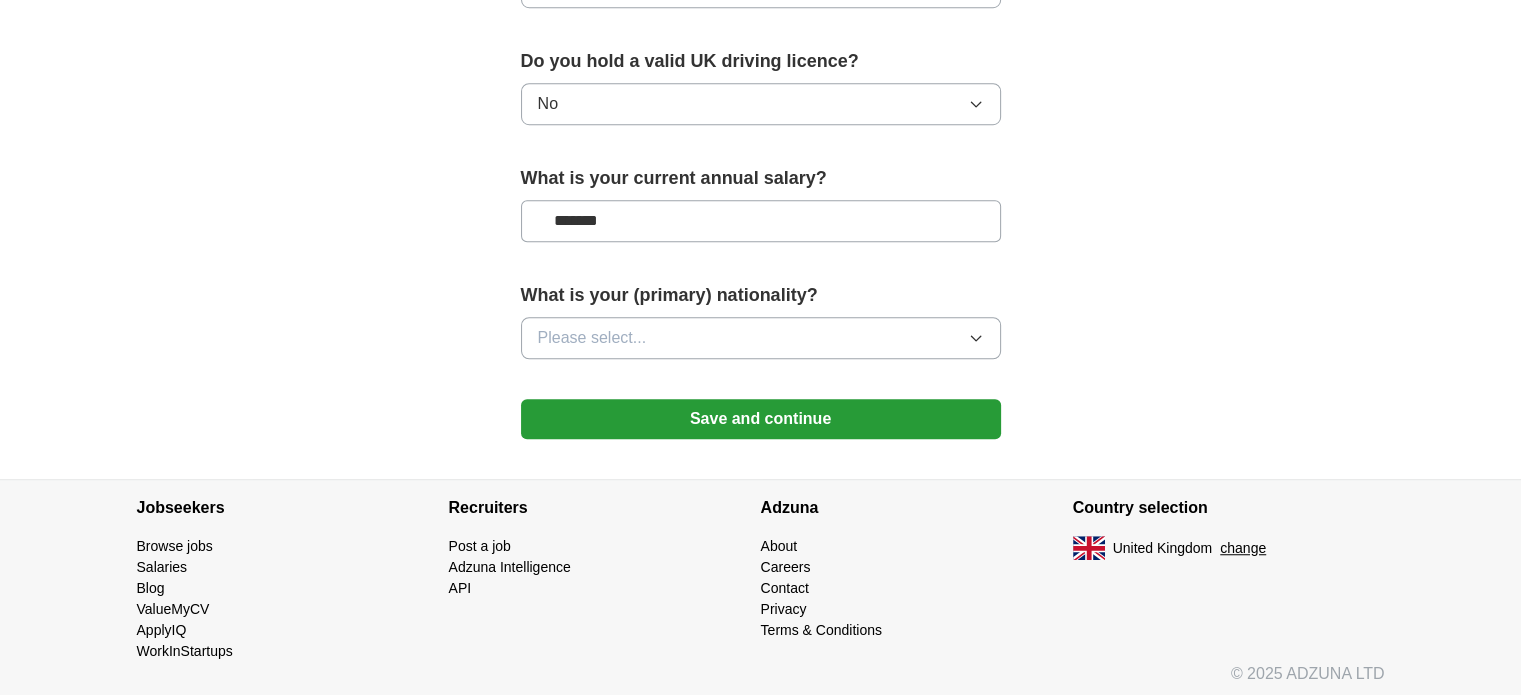 click on "Save and continue" at bounding box center (761, 419) 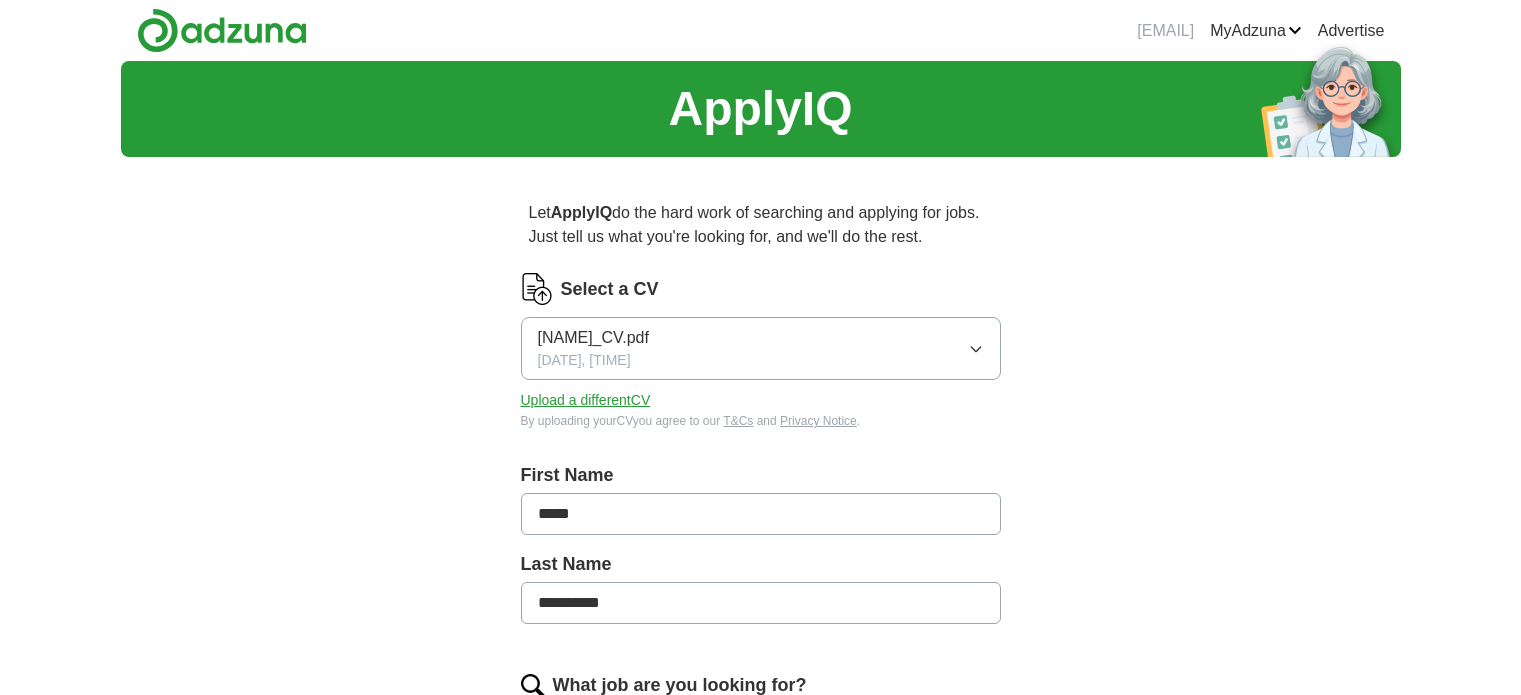 scroll, scrollTop: 0, scrollLeft: 0, axis: both 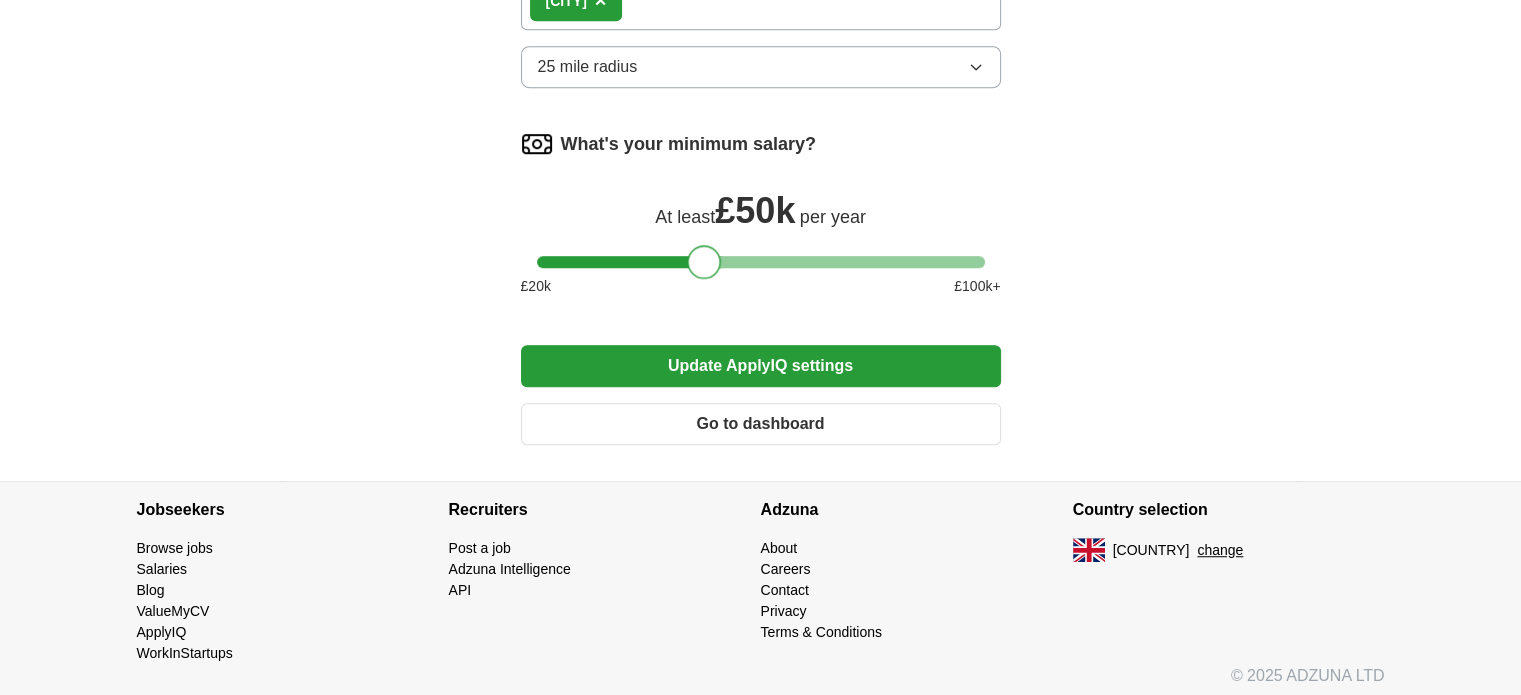 drag, startPoint x: 676, startPoint y: 255, endPoint x: 702, endPoint y: 251, distance: 26.305893 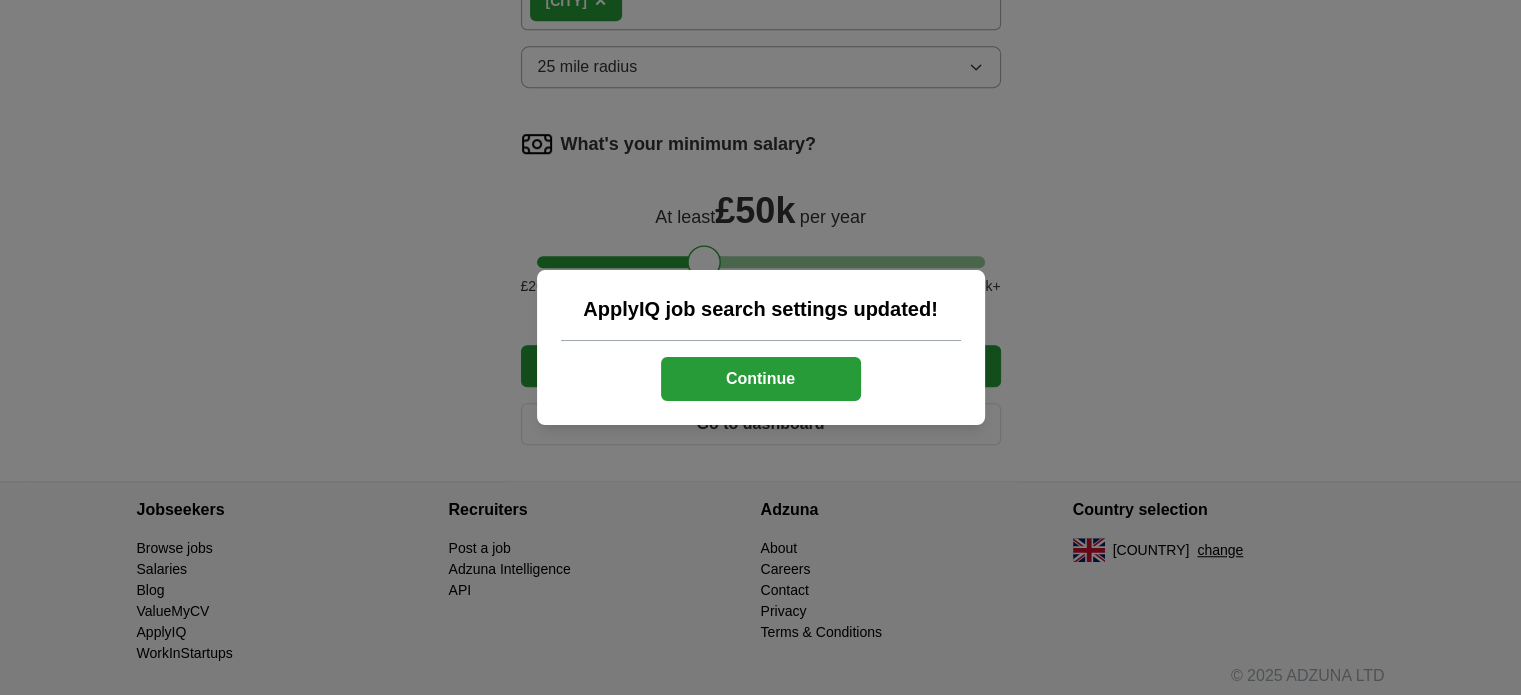 click on "Continue" at bounding box center (761, 379) 